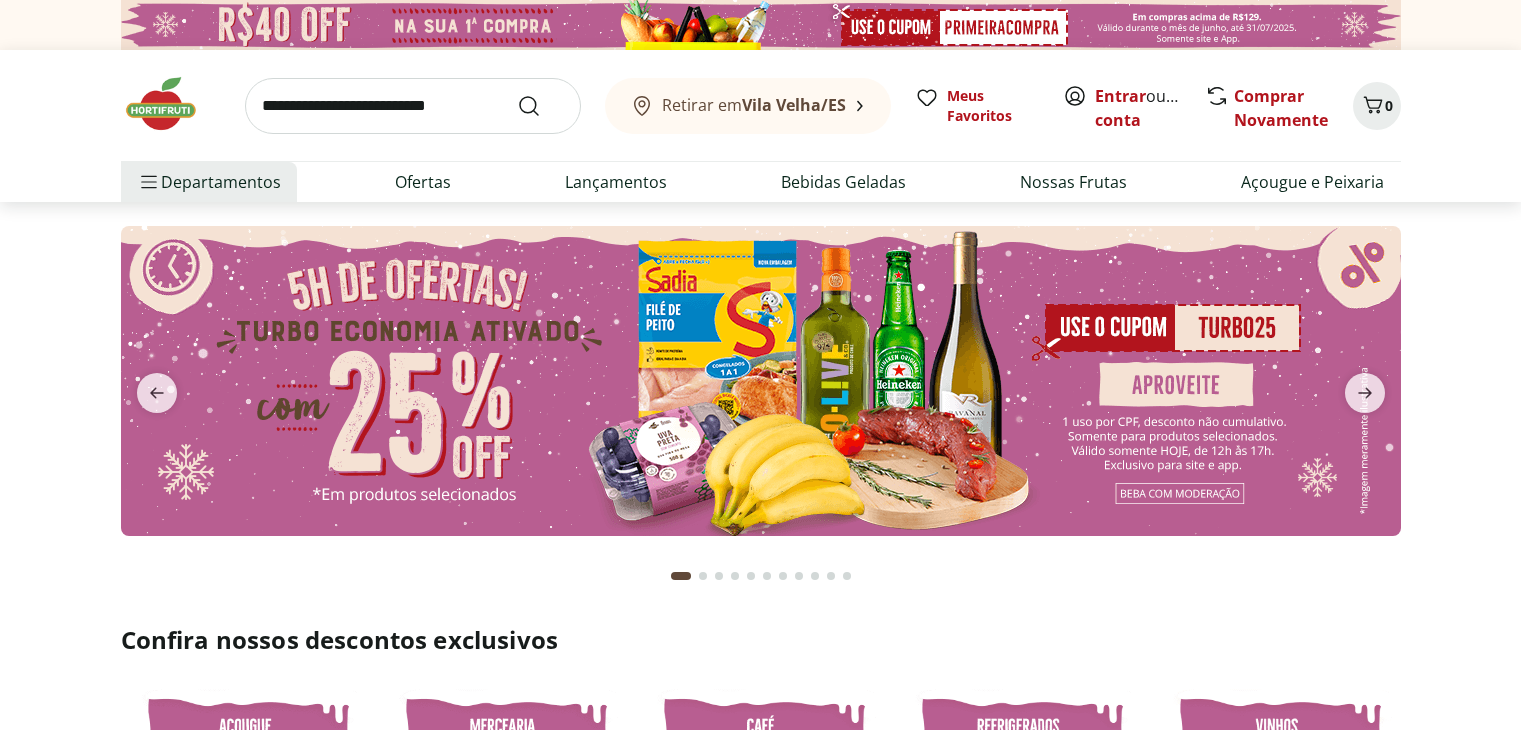 scroll, scrollTop: 0, scrollLeft: 0, axis: both 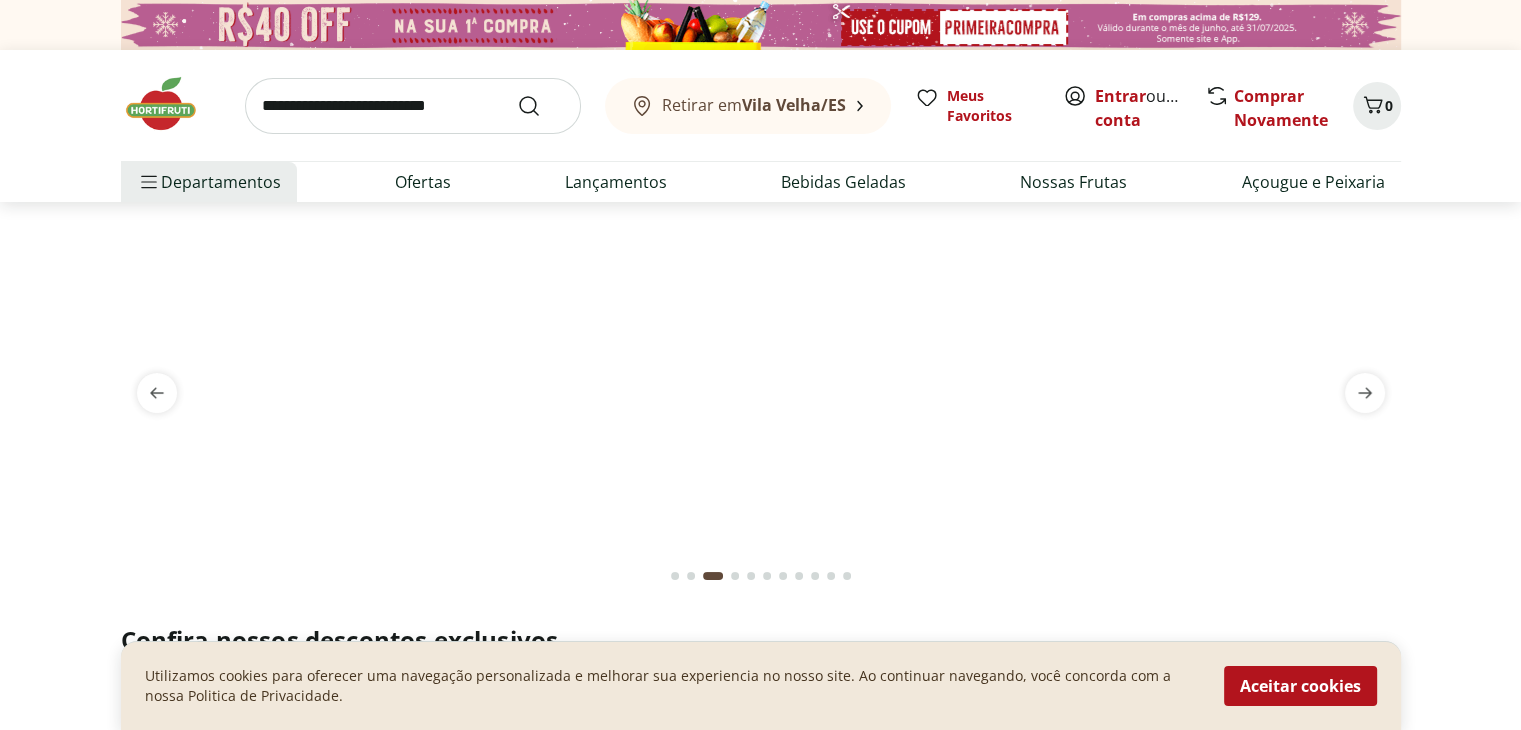 click at bounding box center (413, 106) 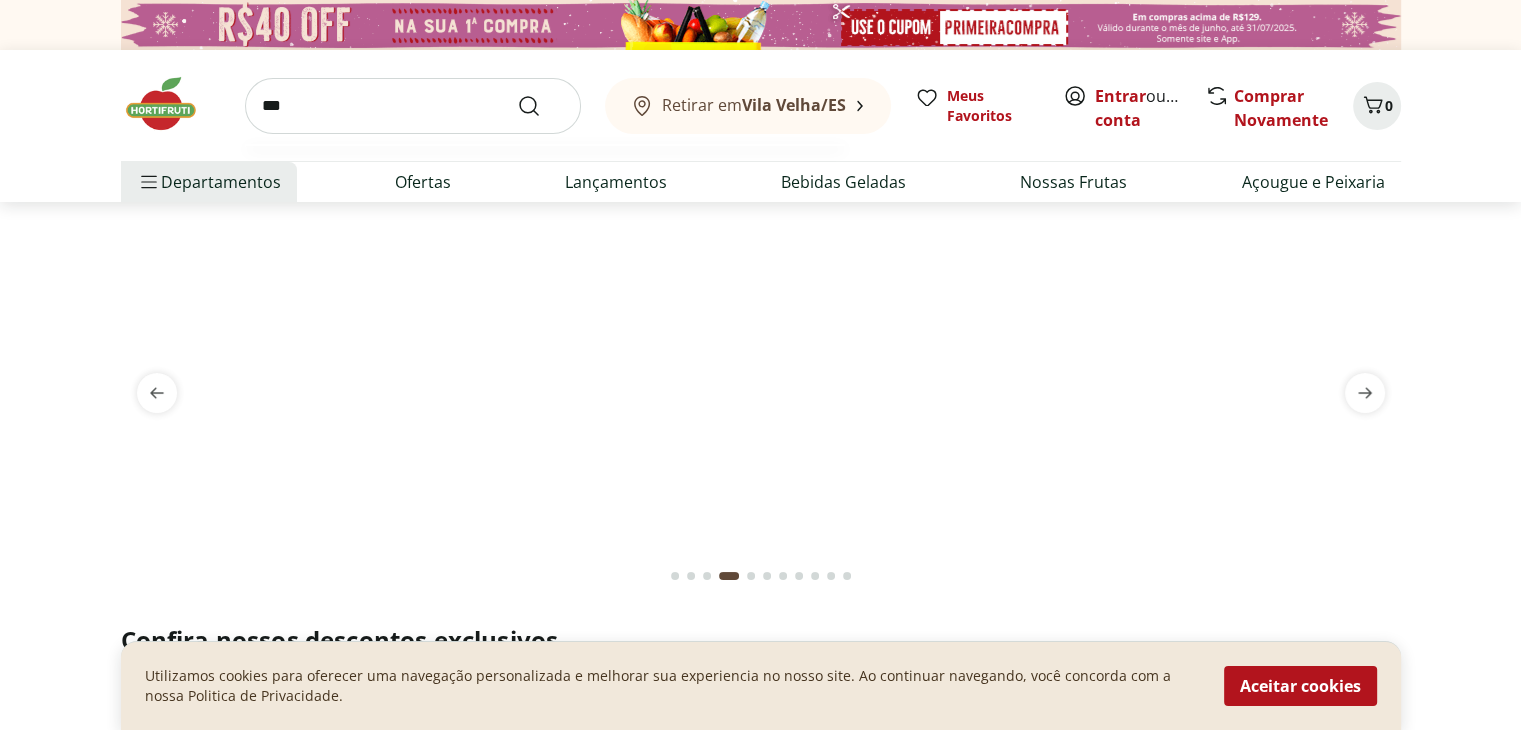 type on "***" 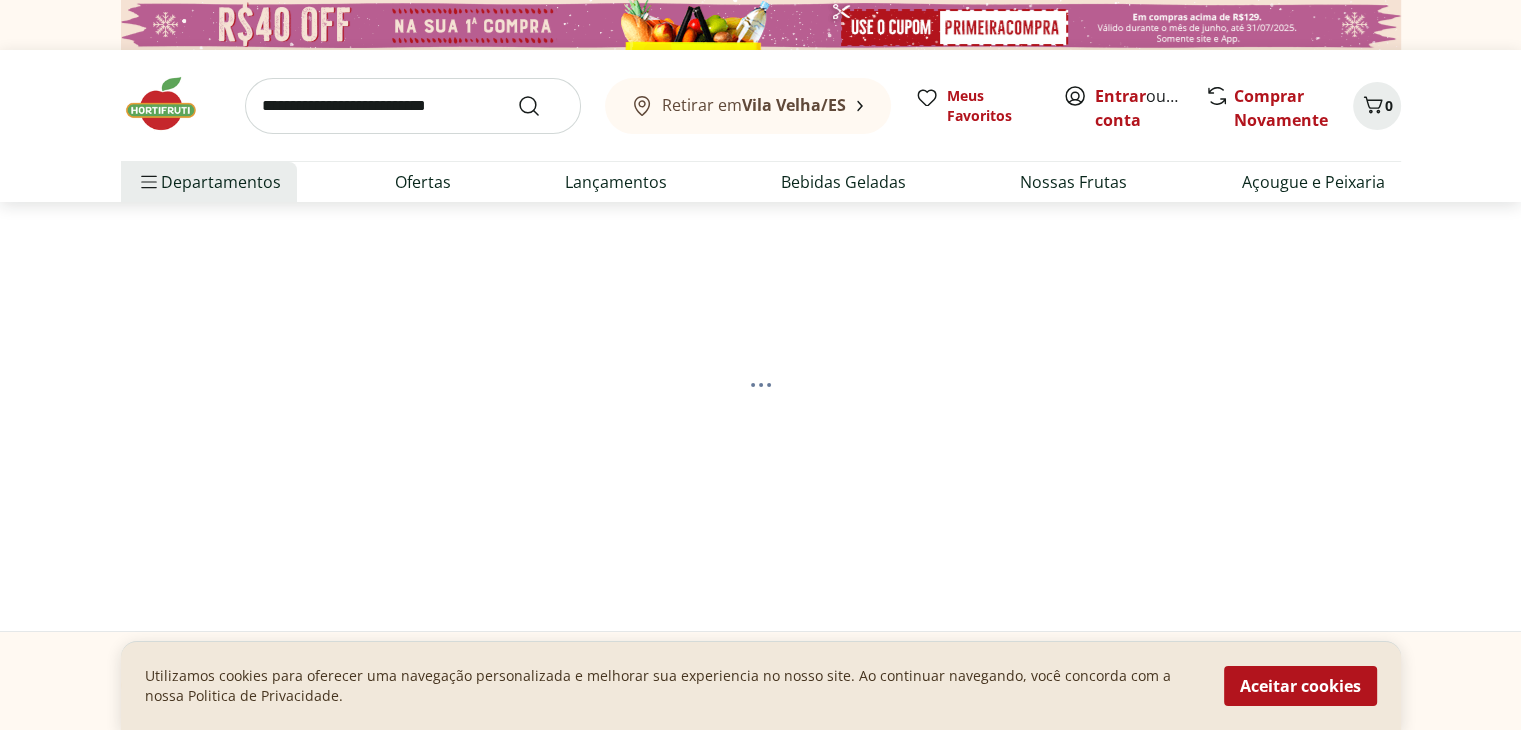 select on "**********" 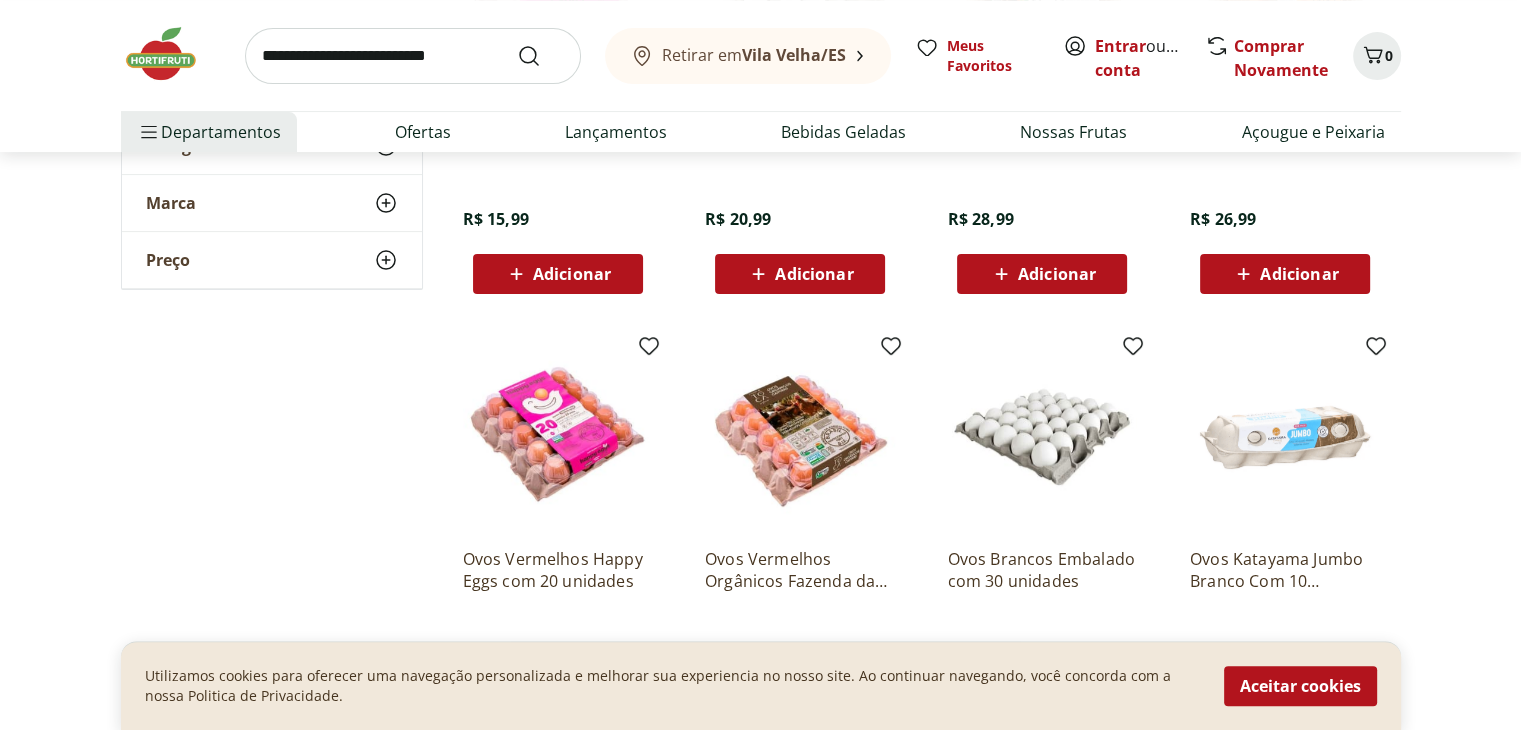 scroll, scrollTop: 653, scrollLeft: 0, axis: vertical 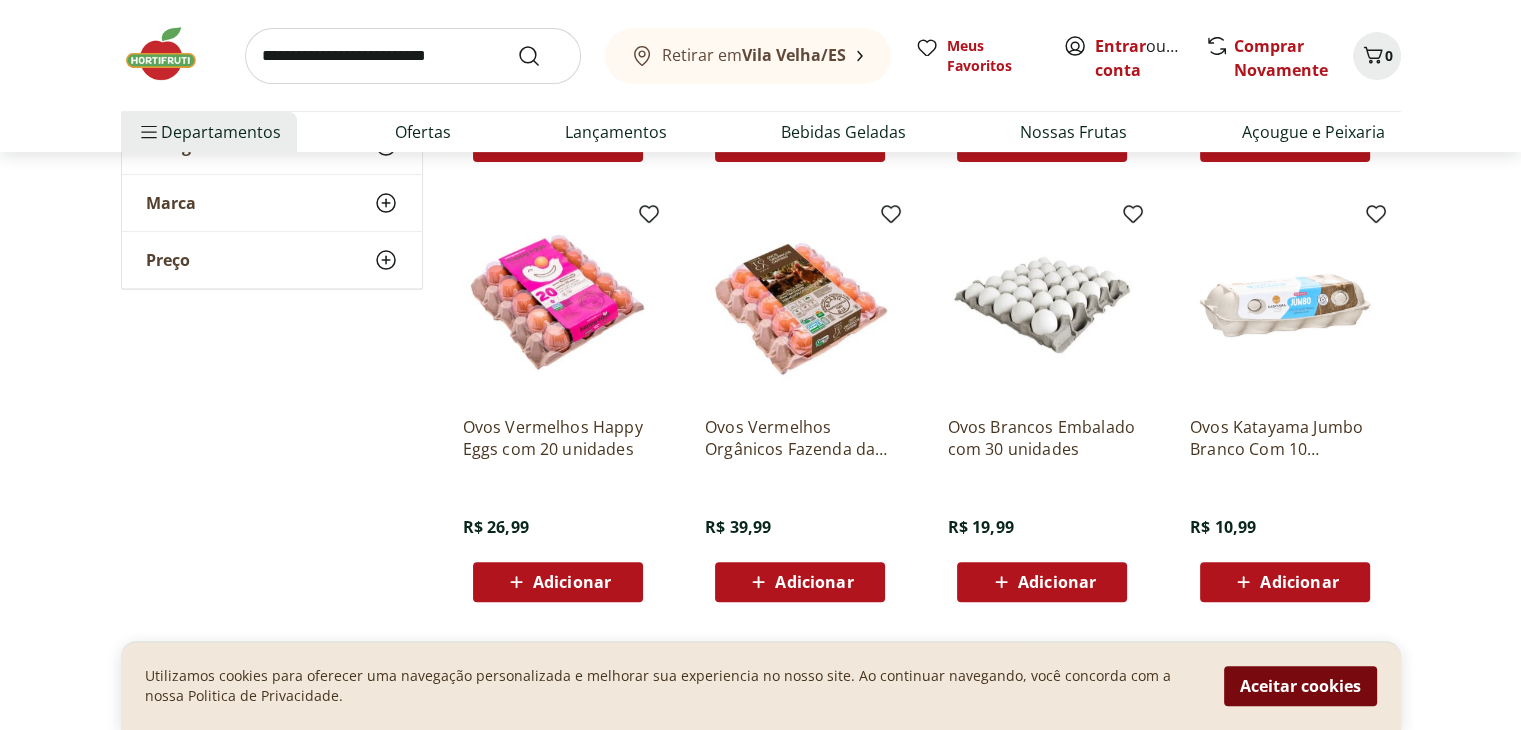 click on "Aceitar cookies" at bounding box center (1300, 686) 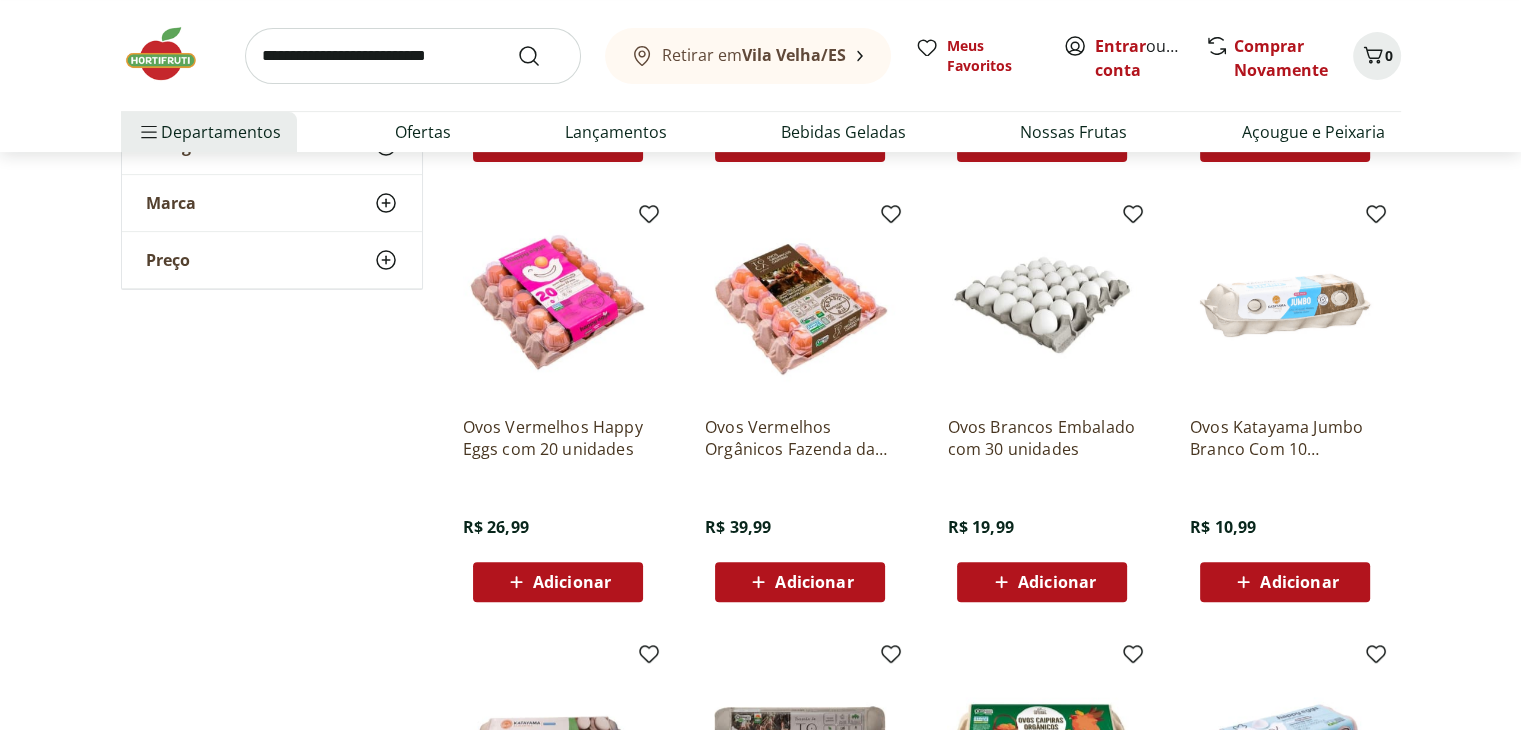 click on "Adicionar" at bounding box center (1042, 582) 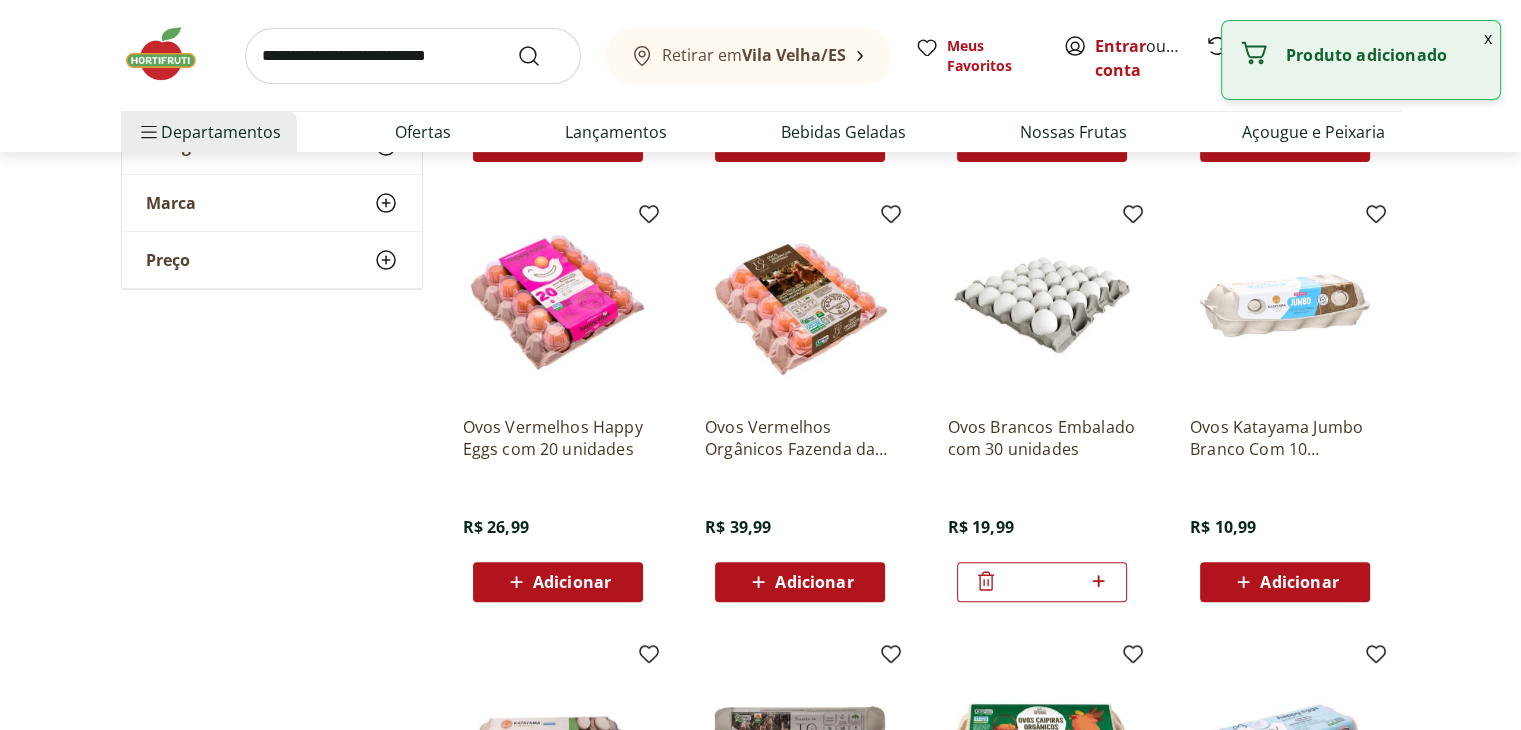 click on "x" at bounding box center [1488, 38] 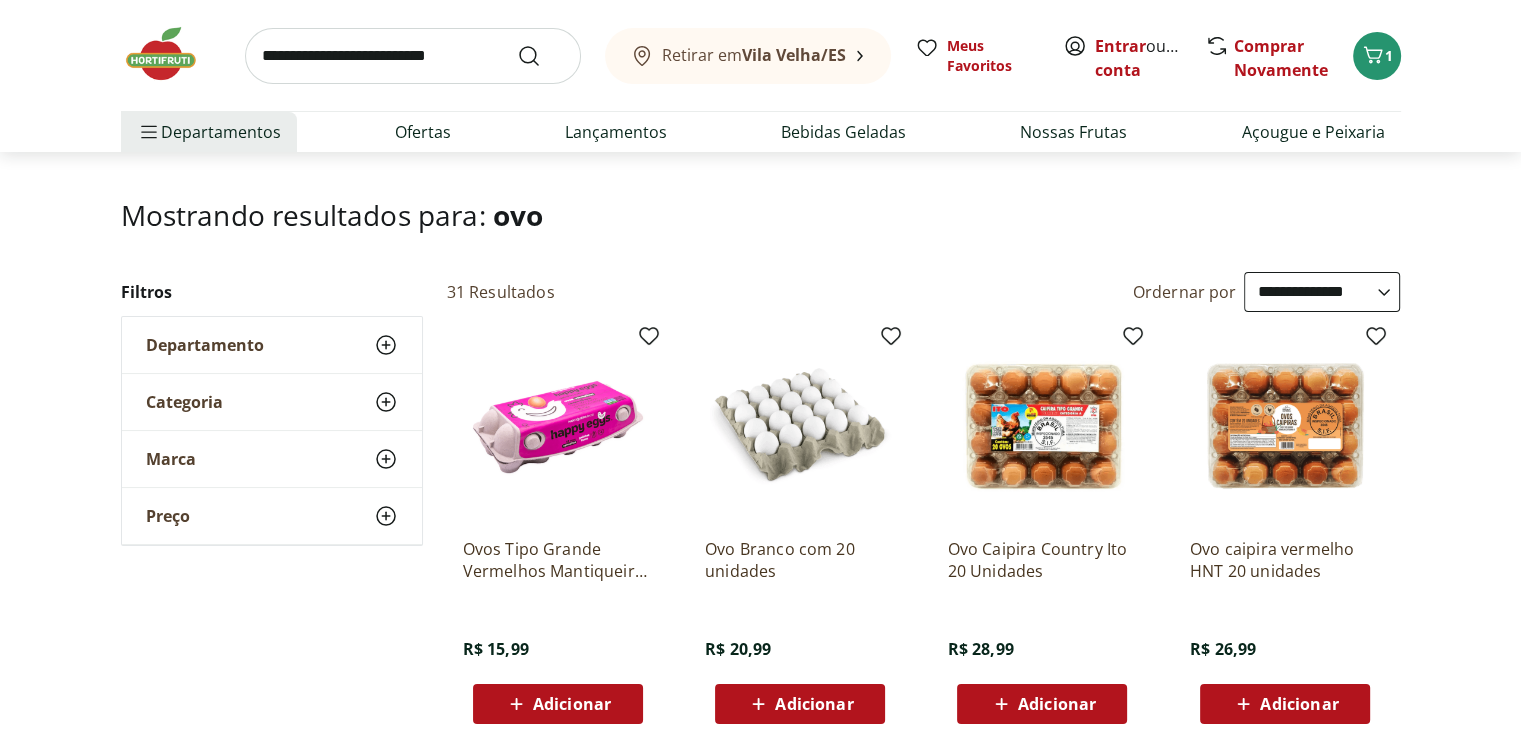 scroll, scrollTop: 0, scrollLeft: 0, axis: both 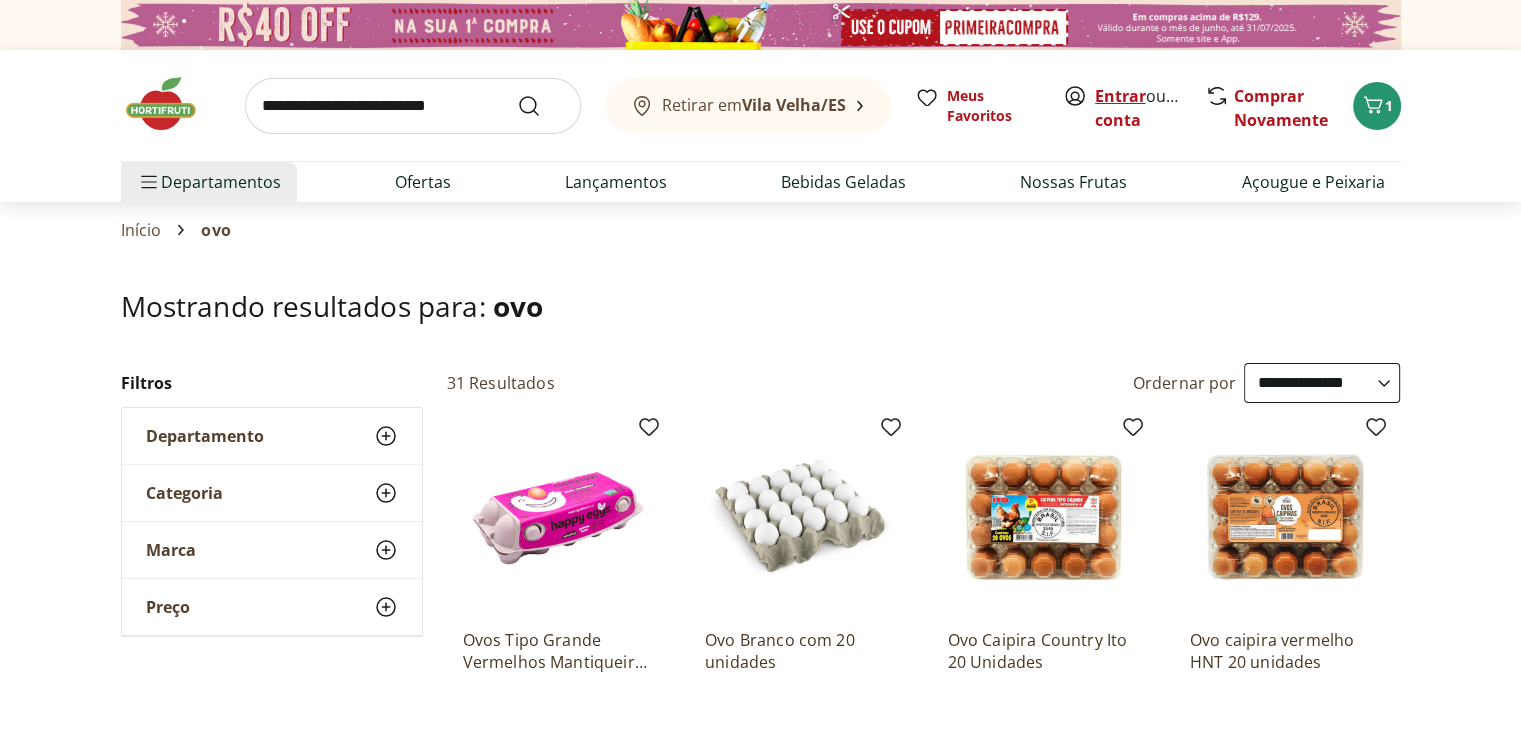 click on "Entrar" at bounding box center [1120, 96] 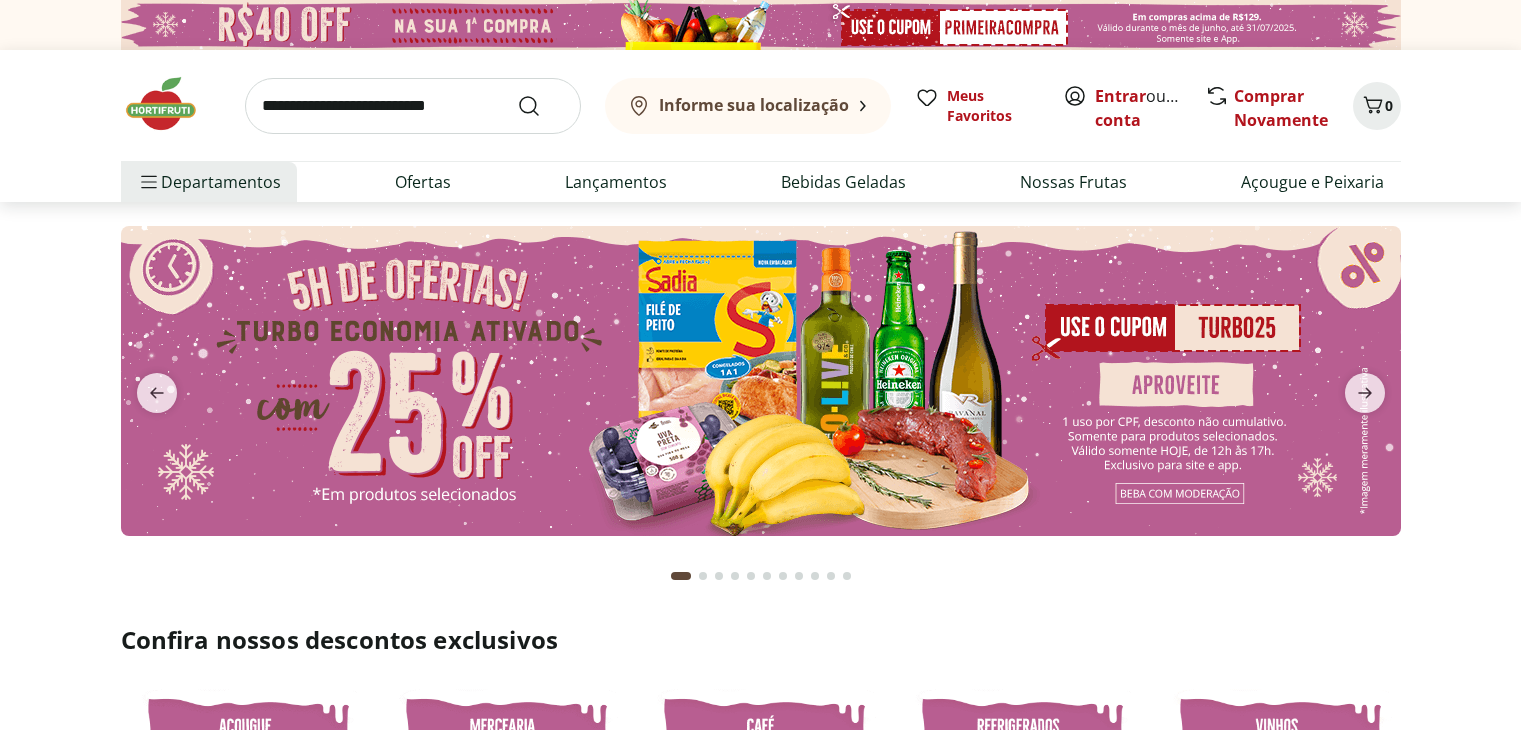 scroll, scrollTop: 0, scrollLeft: 0, axis: both 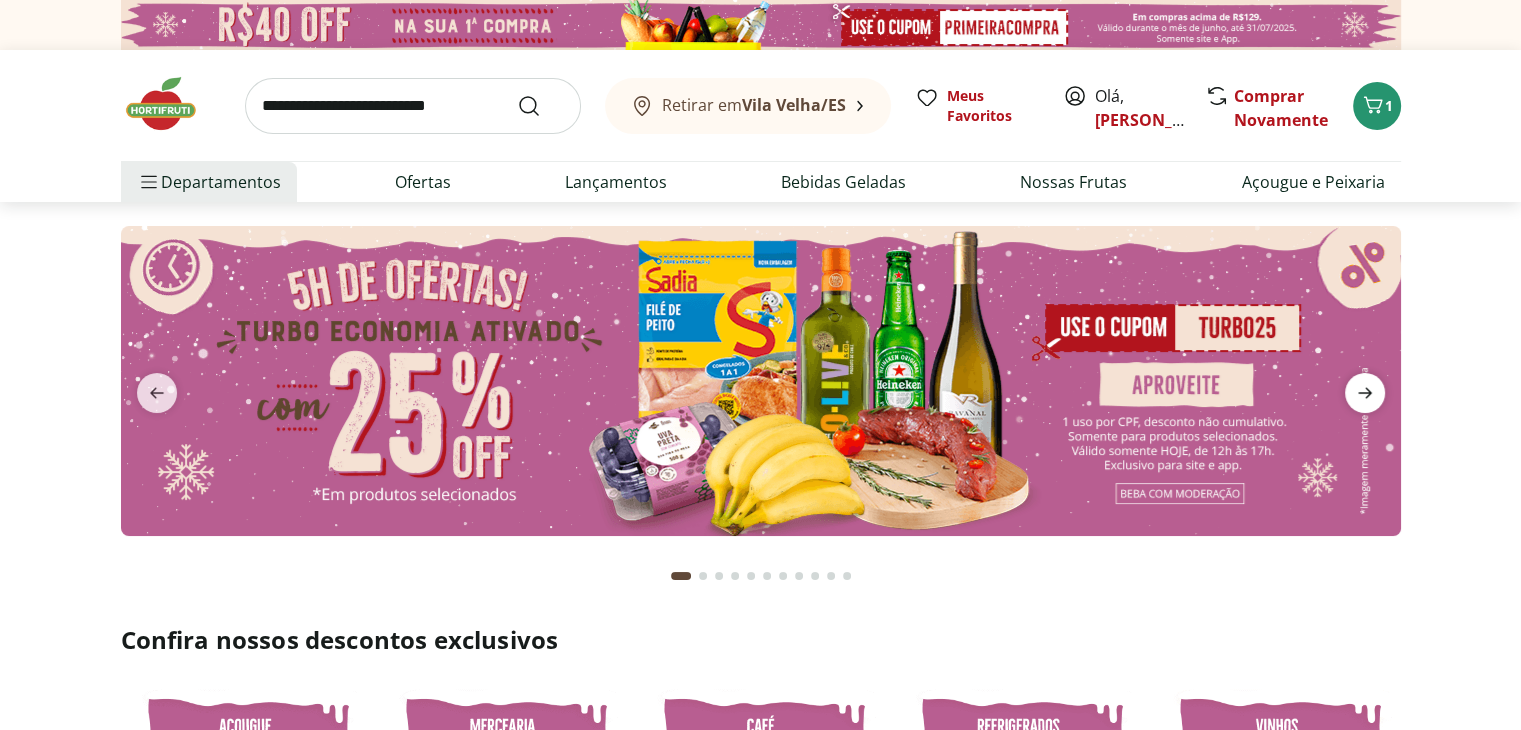 click 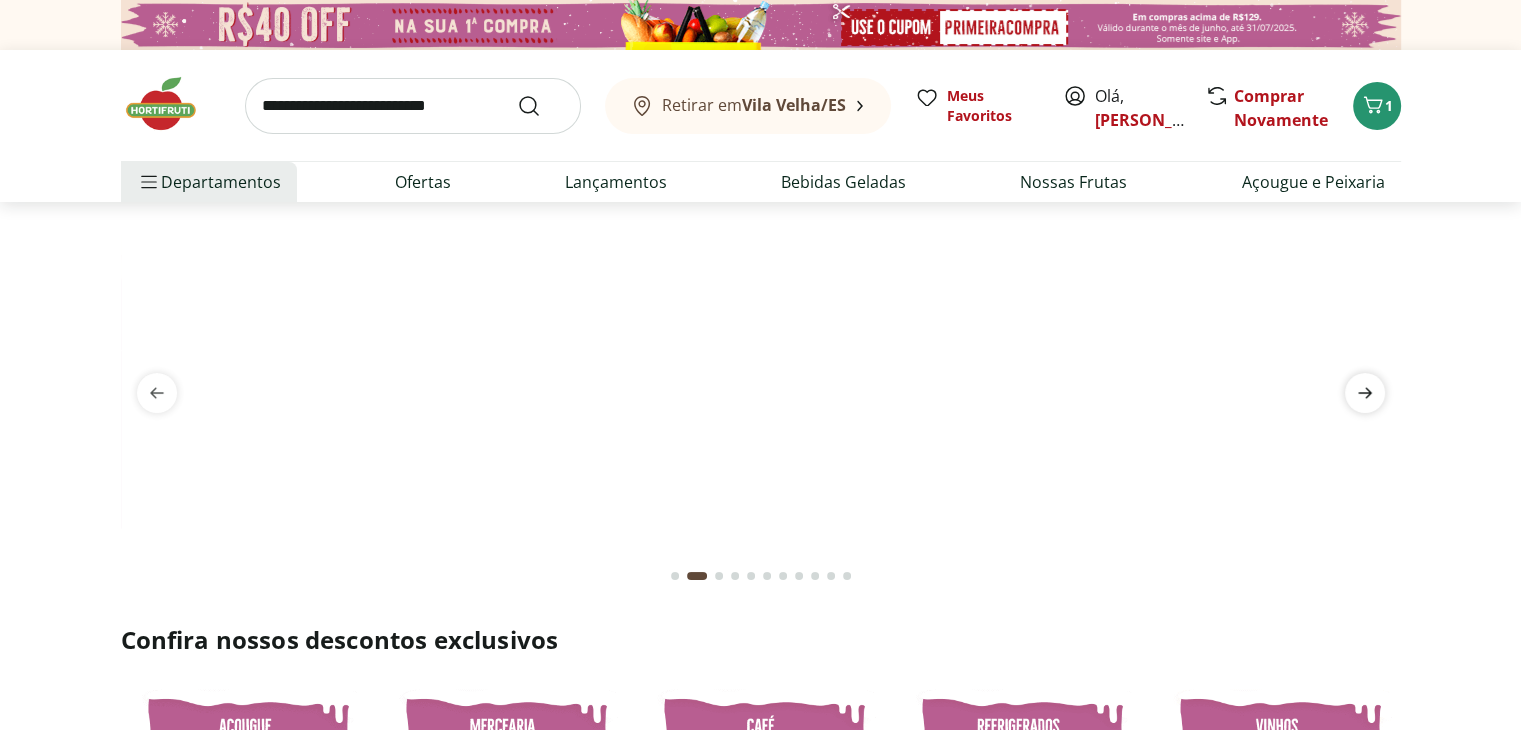 click 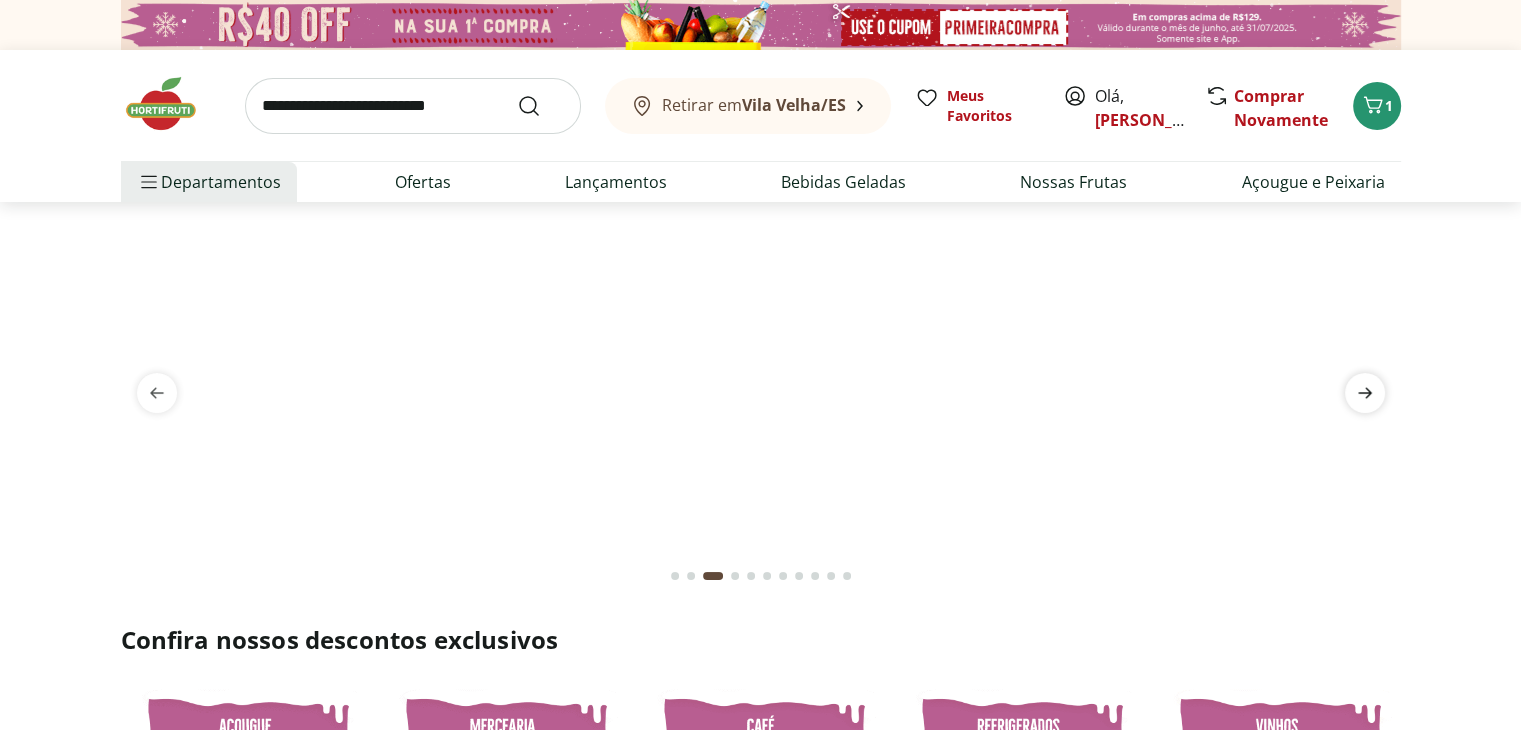 click 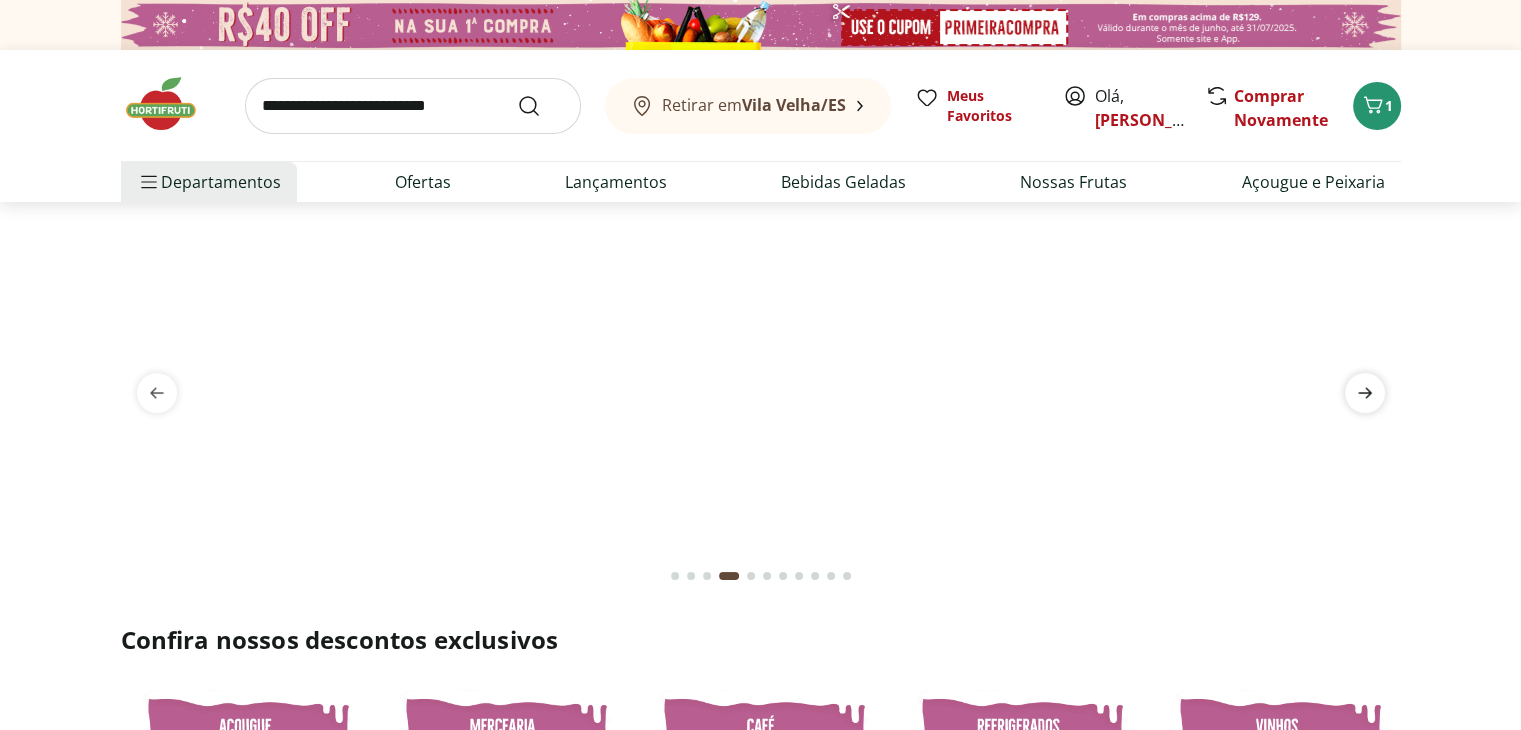 click 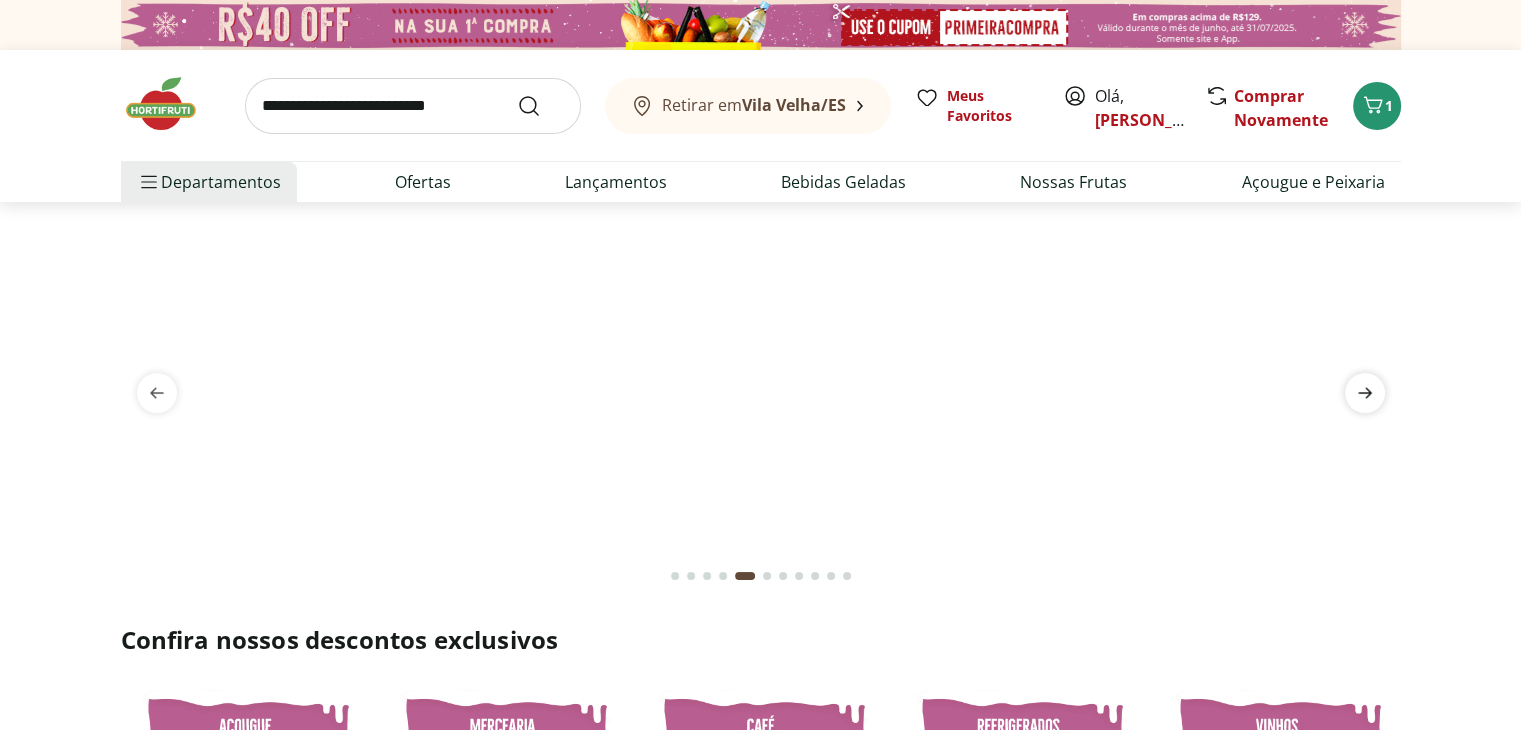 click 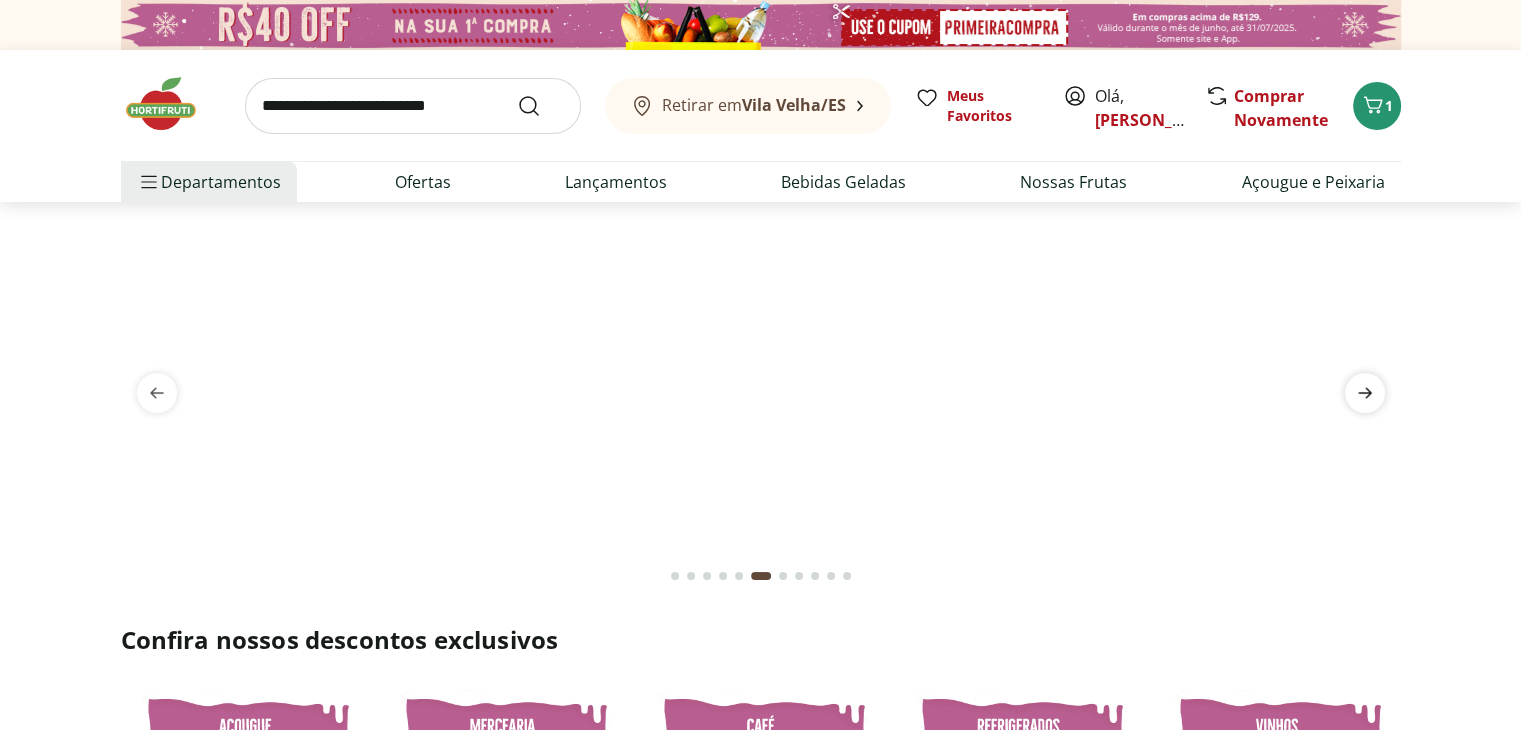 click 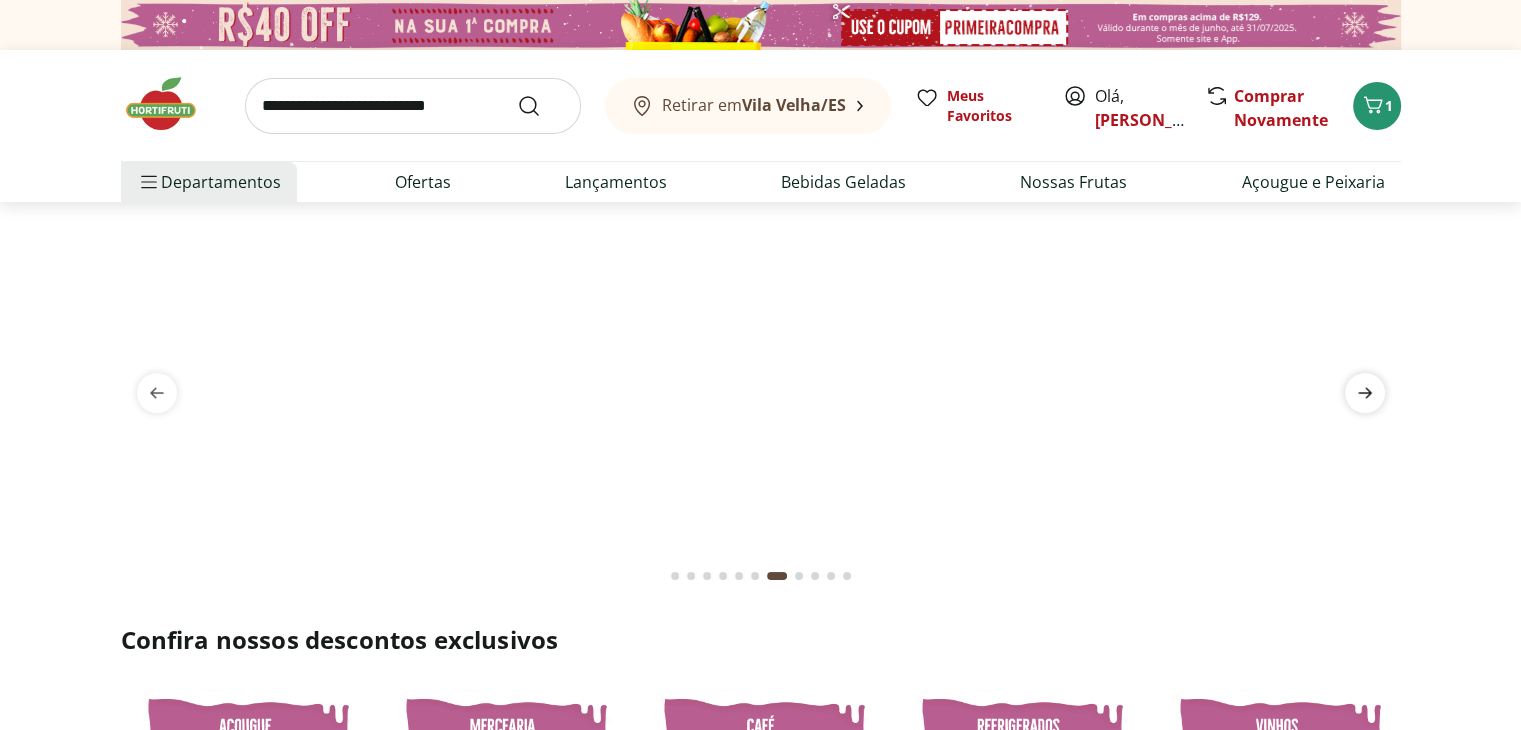 click 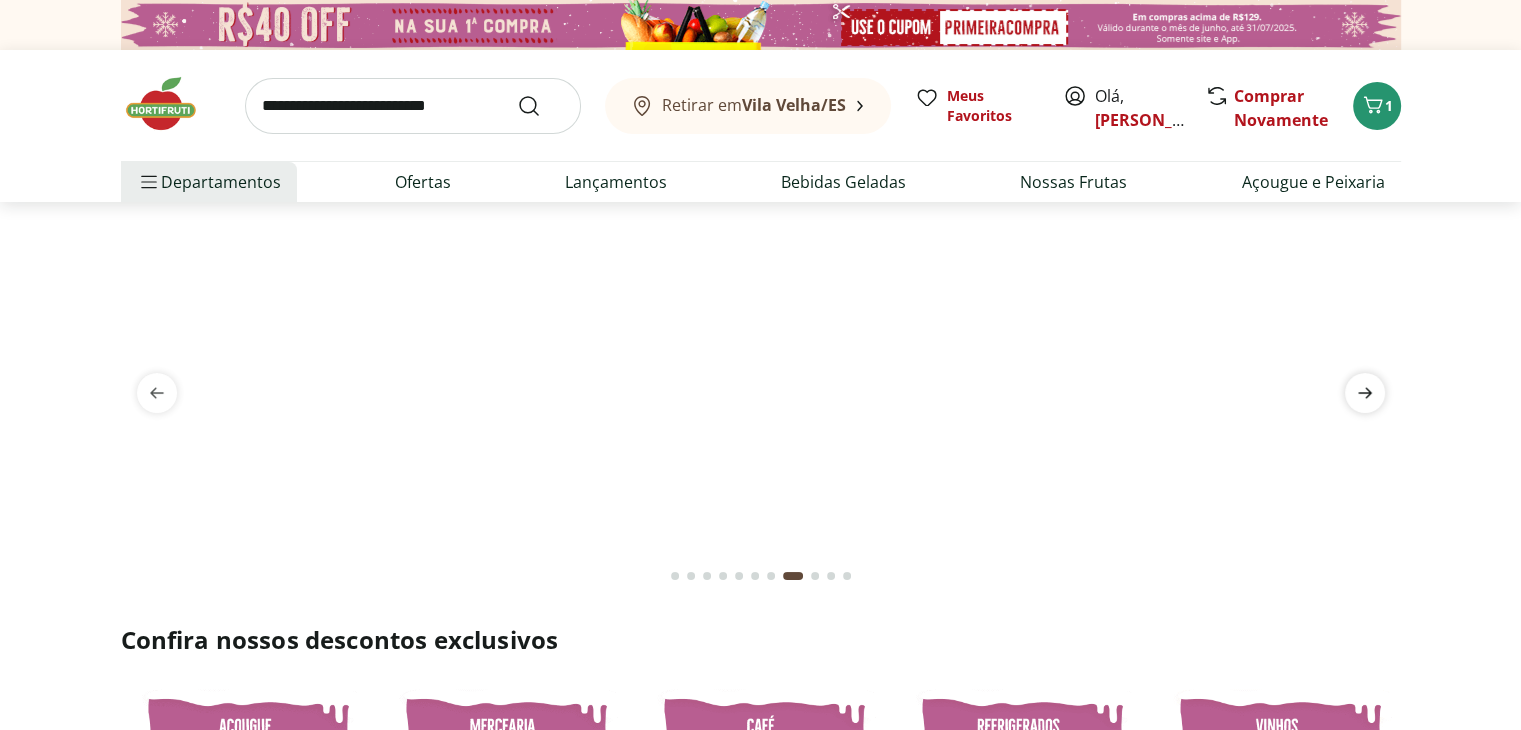 click 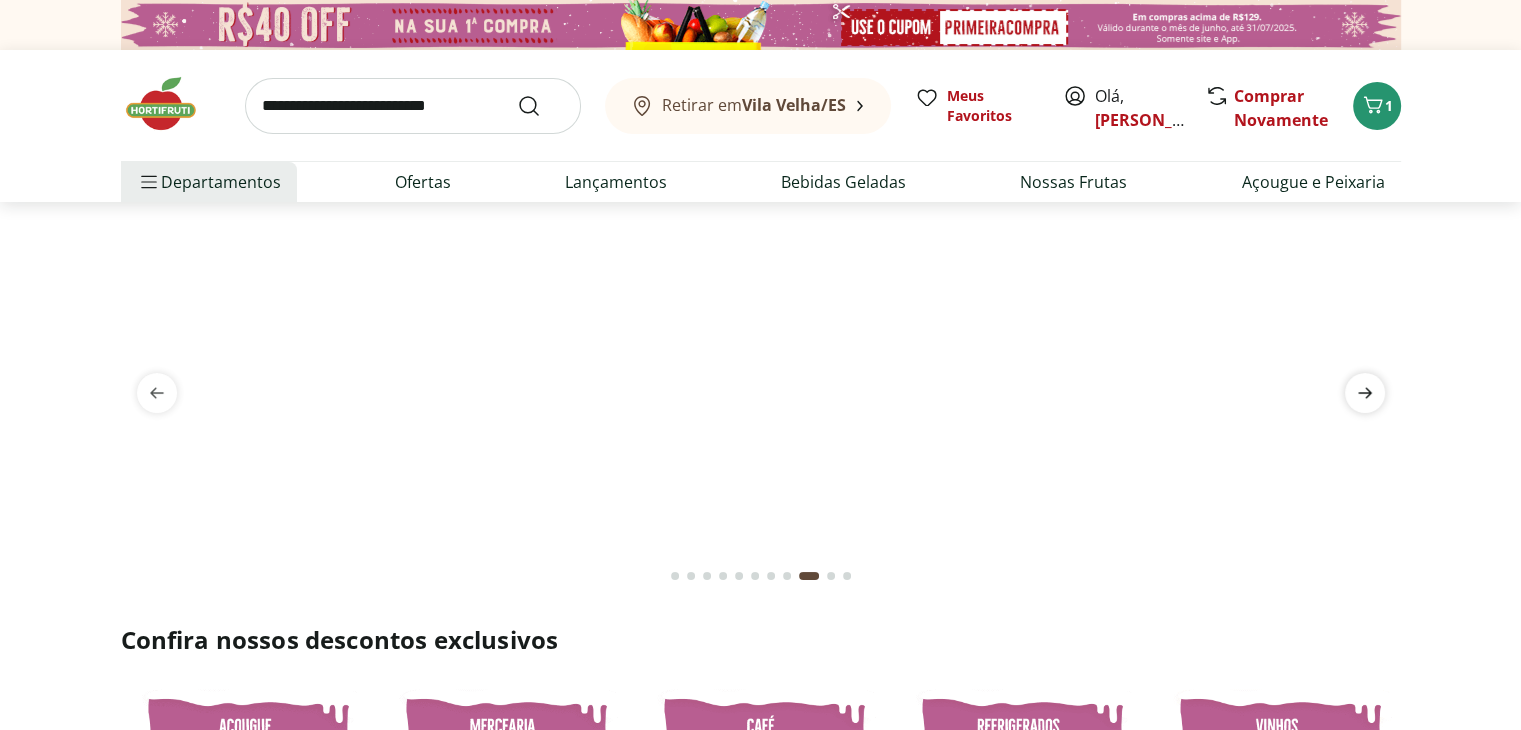 click 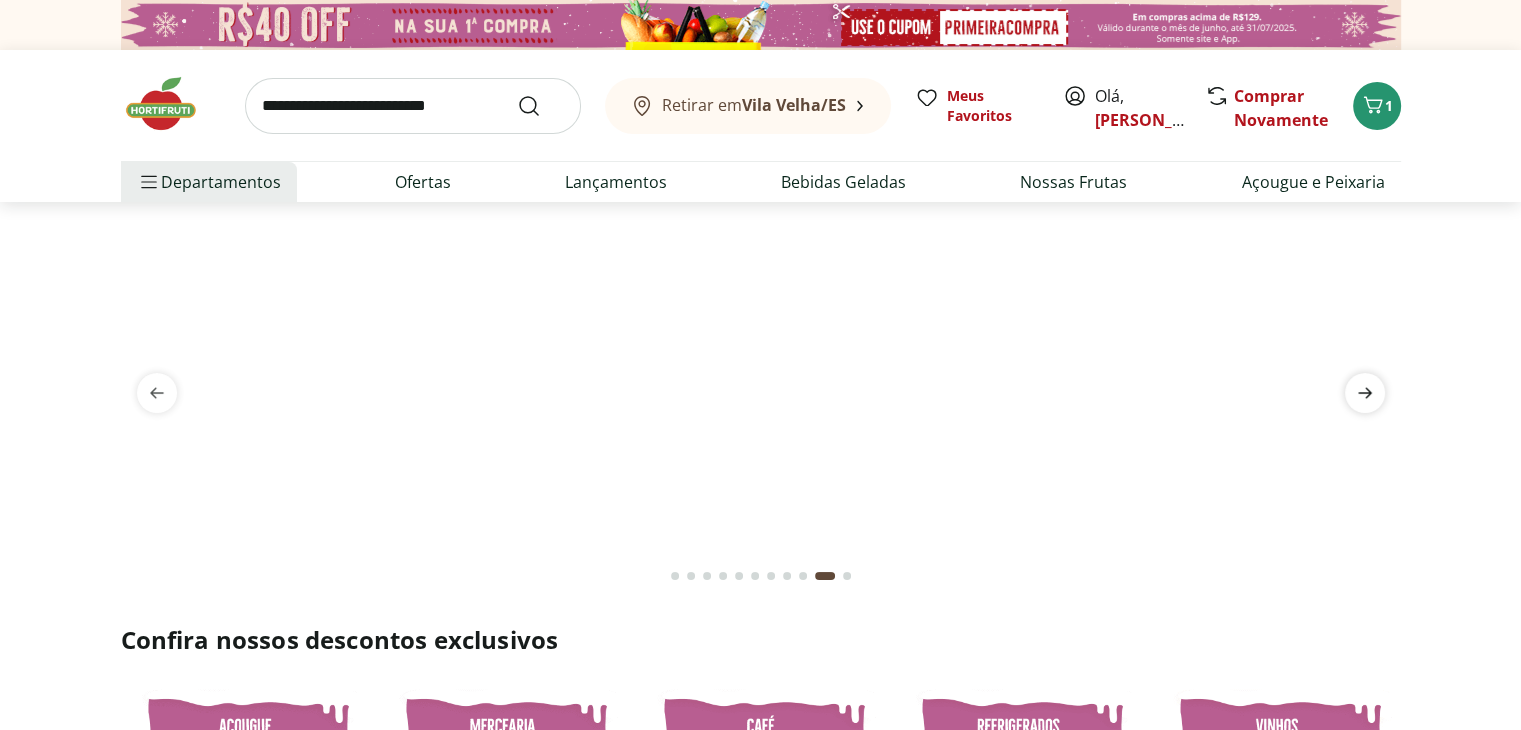 click 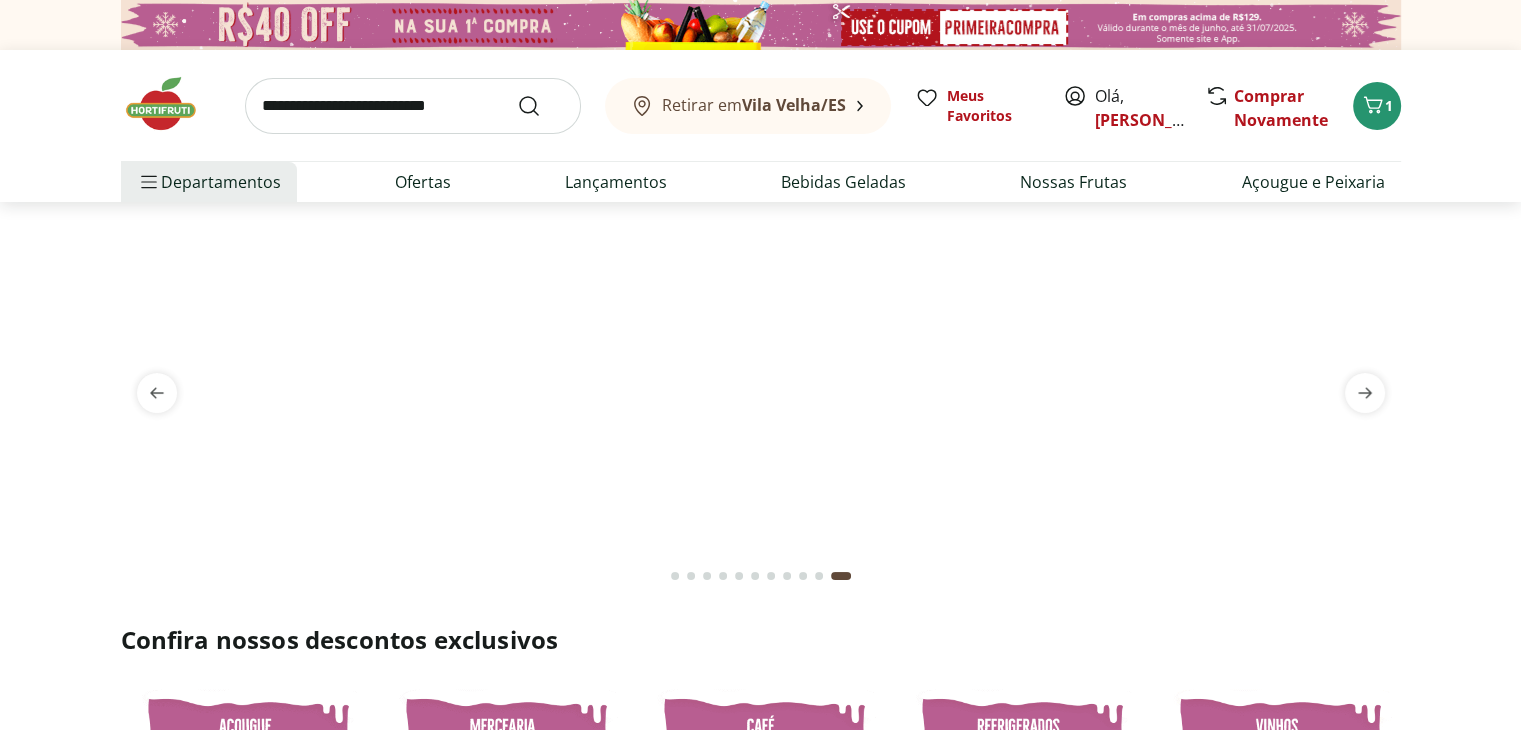click at bounding box center [760, 226] 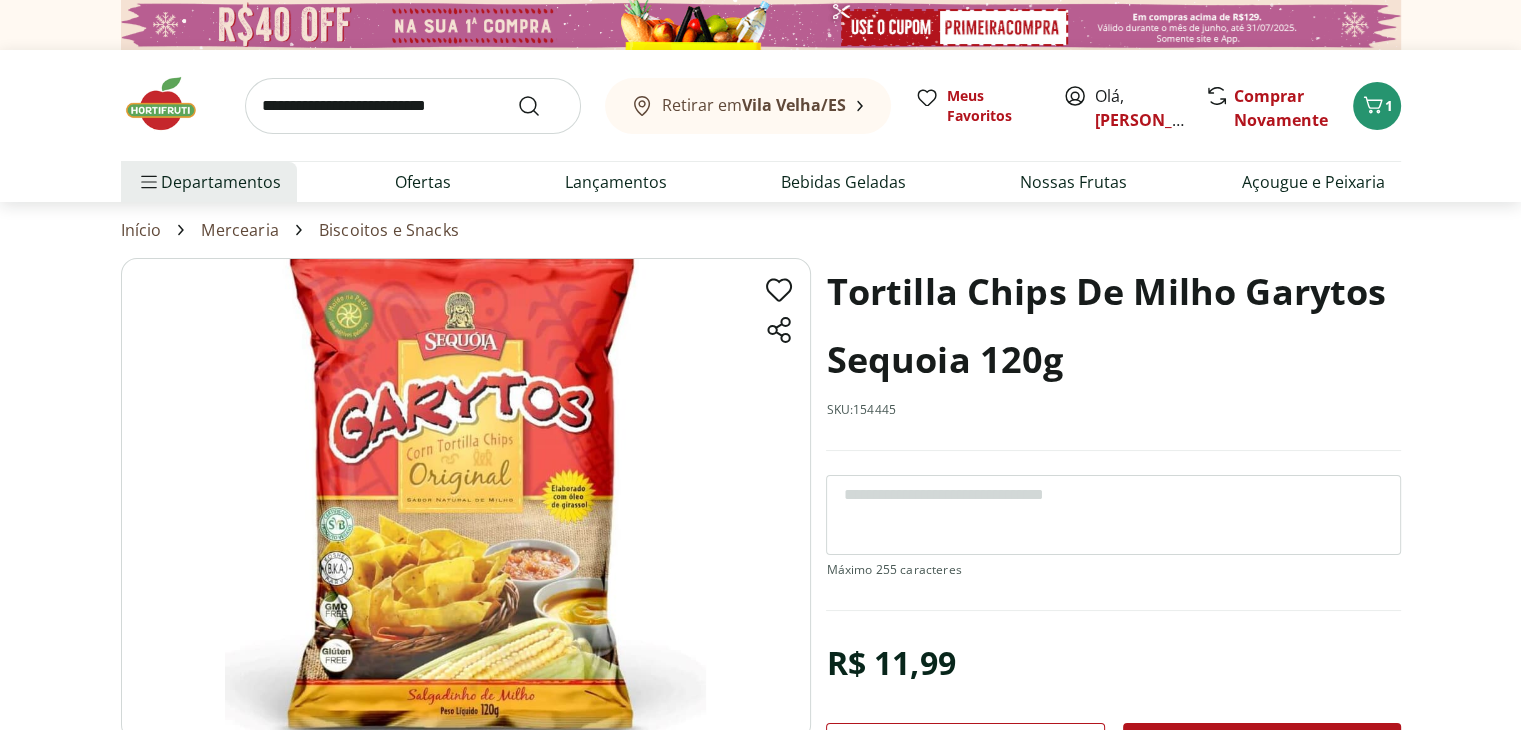 click at bounding box center [171, 104] 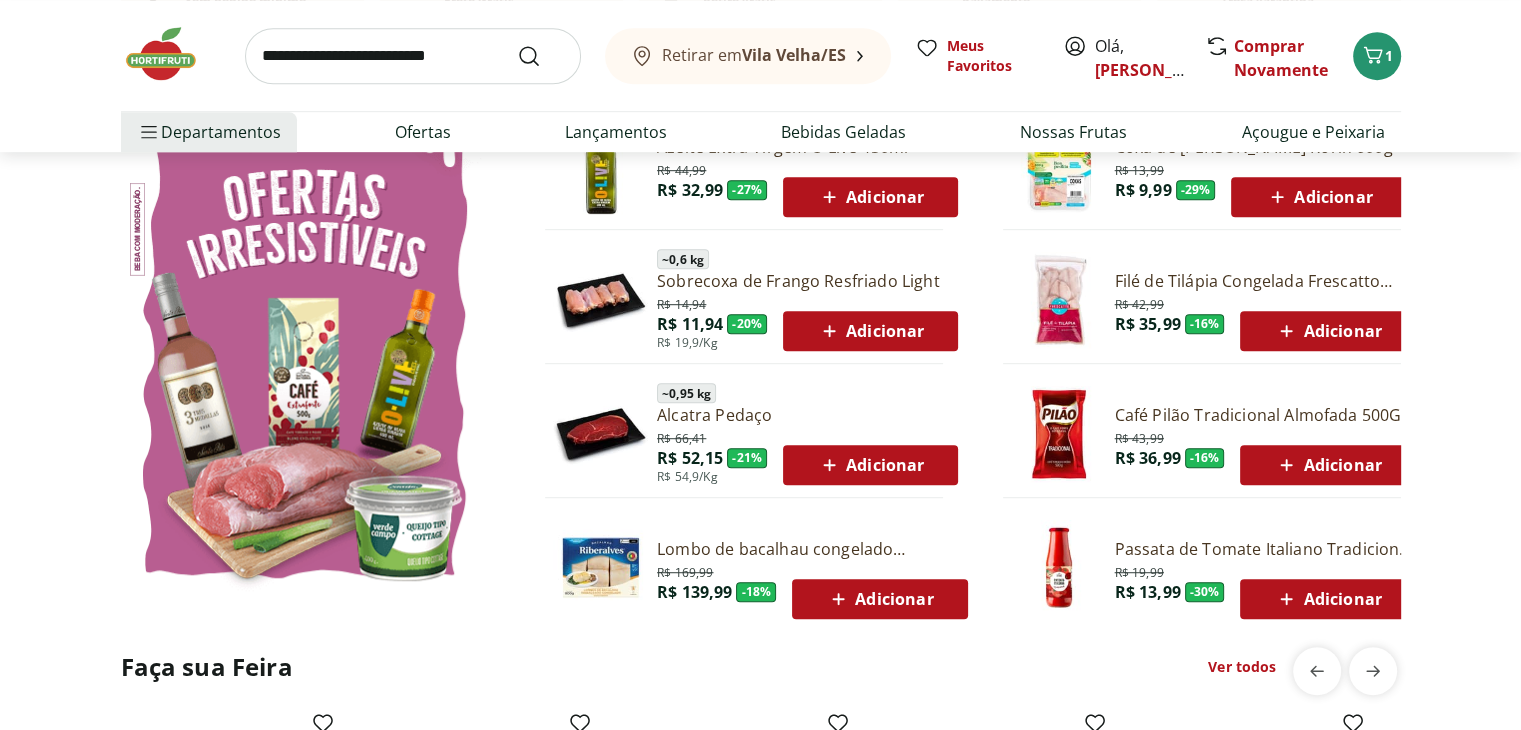 scroll, scrollTop: 1091, scrollLeft: 0, axis: vertical 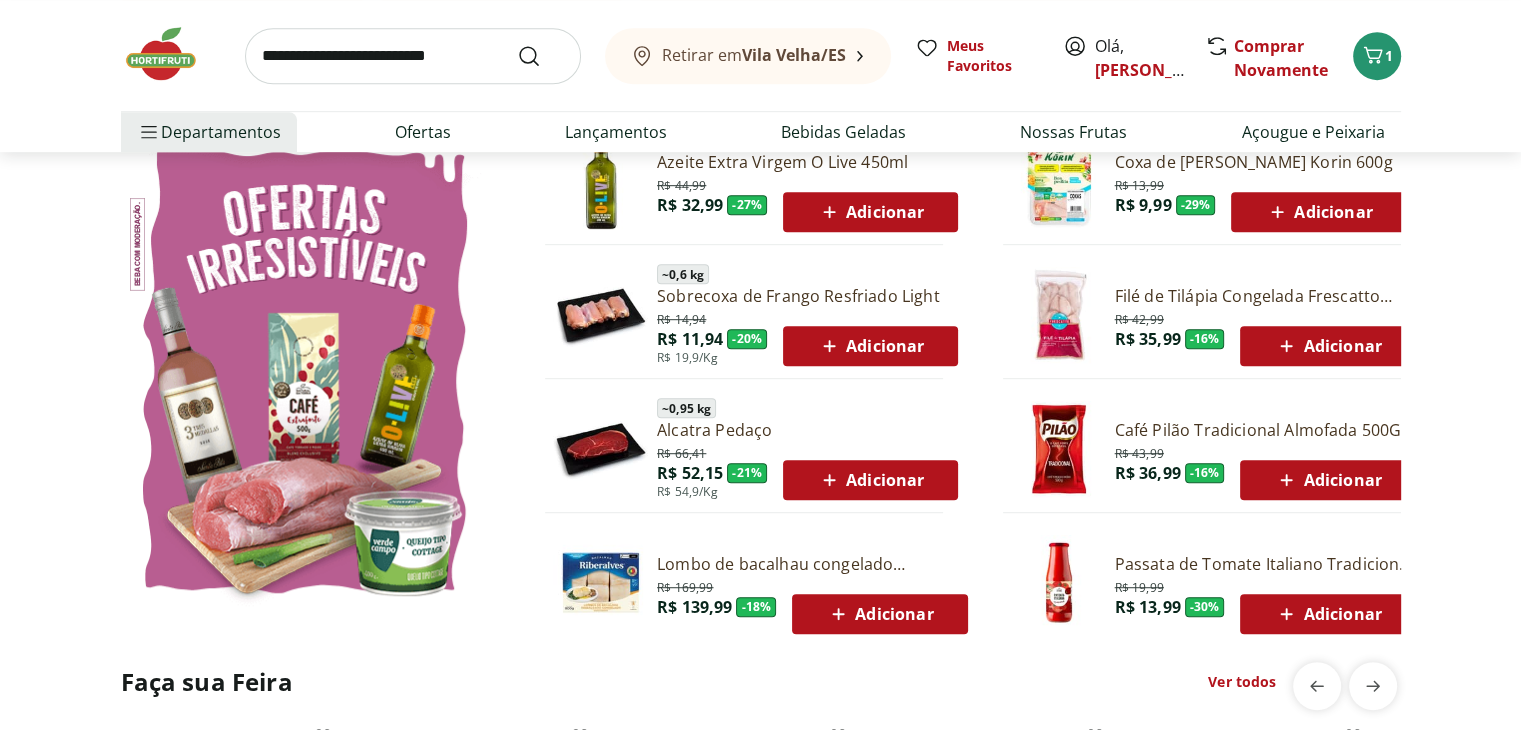 click on "Adicionar" at bounding box center [1327, 614] 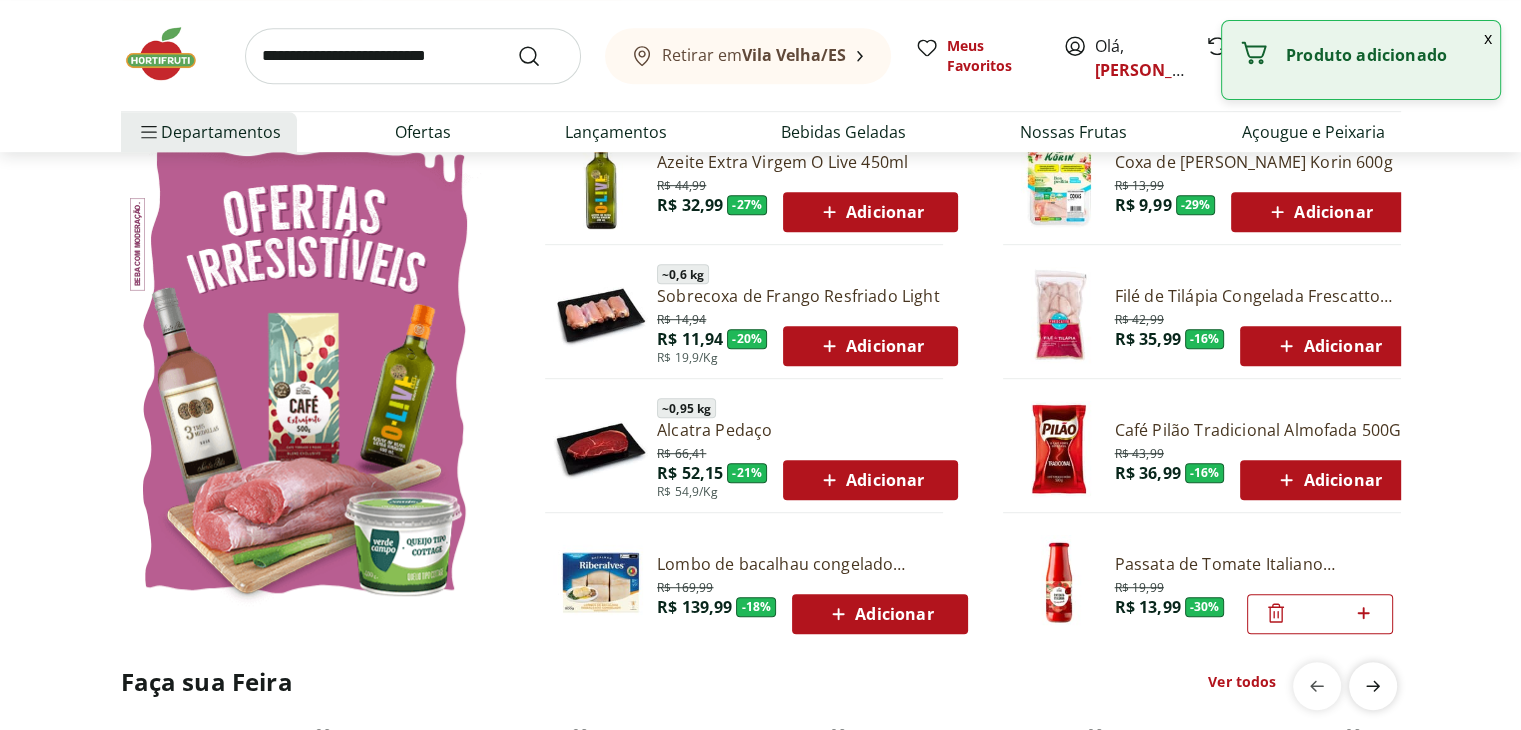 click 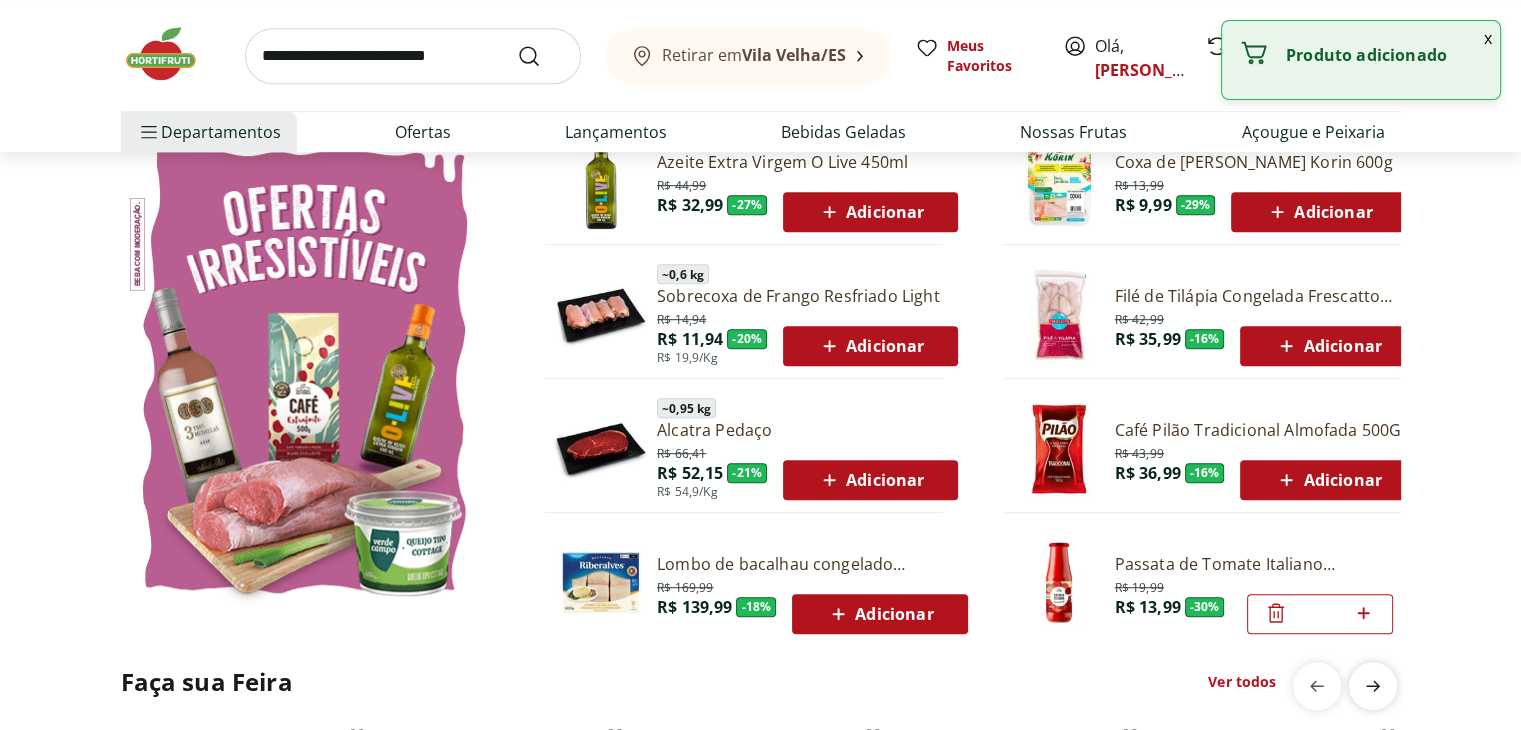 scroll, scrollTop: 0, scrollLeft: 1288, axis: horizontal 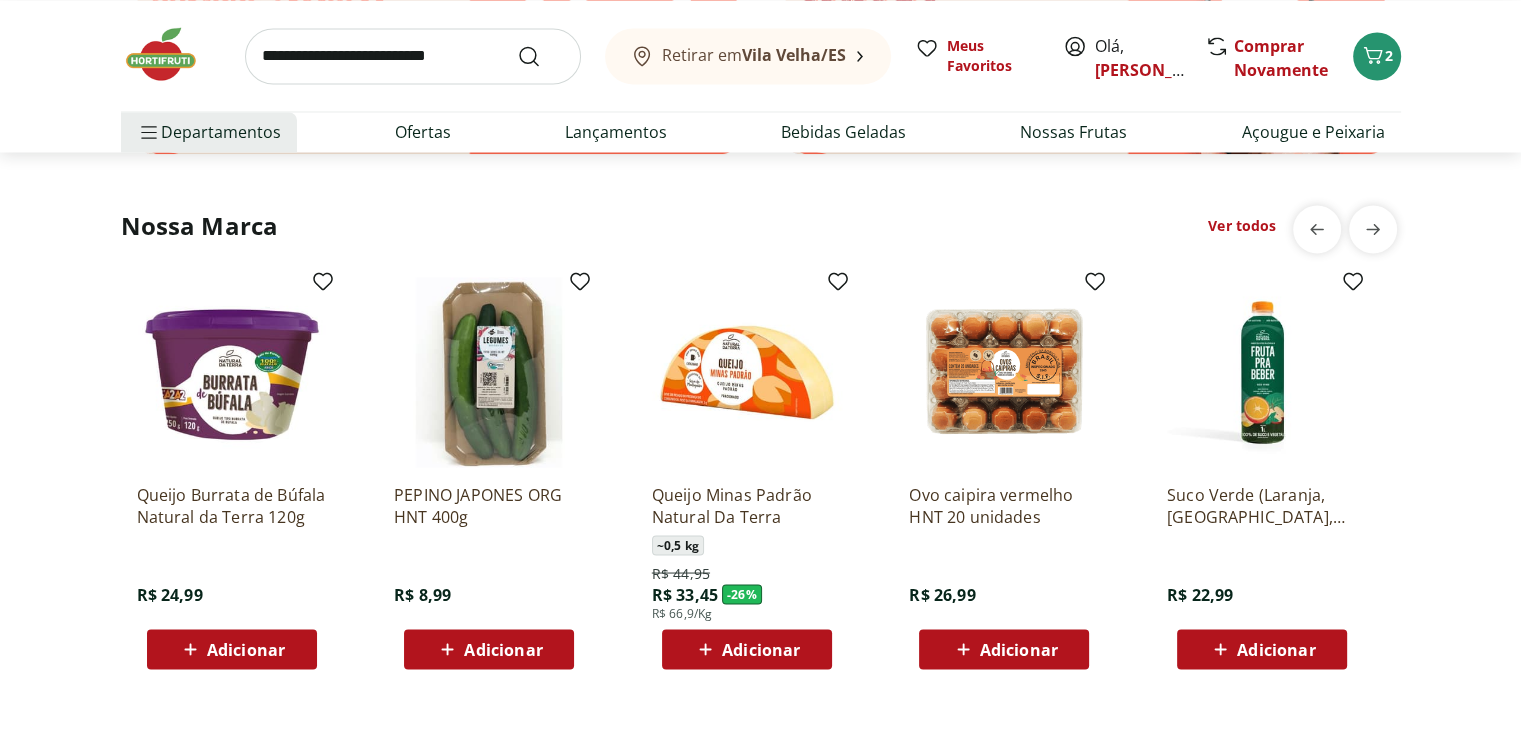click on "Queijo Minas Padrão Natural Da Terra ~ 0,5 kg R$ 44,95 R$ 33,45 - 26 % R$ 66,9/Kg Adicionar" at bounding box center [-541, -1551] 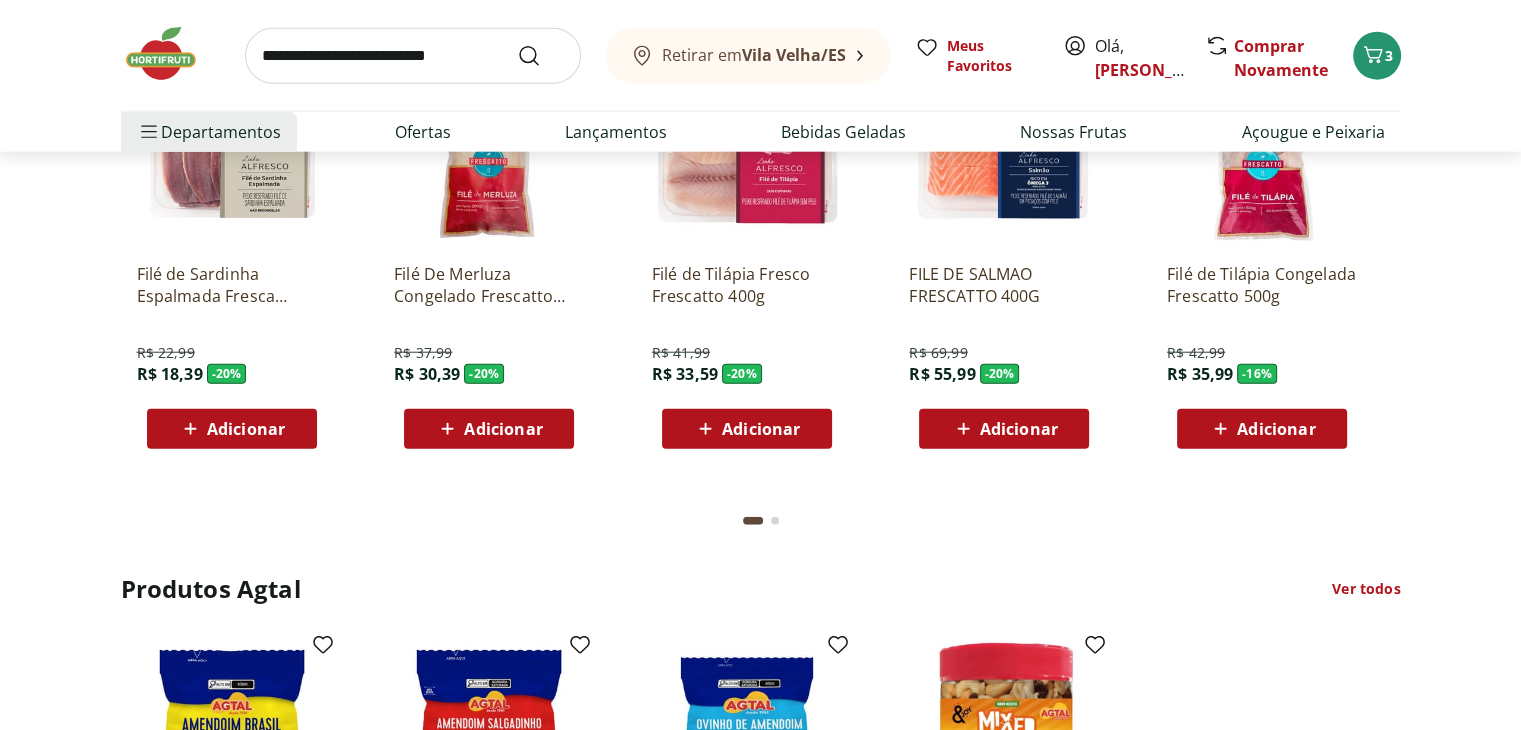scroll, scrollTop: 4890, scrollLeft: 0, axis: vertical 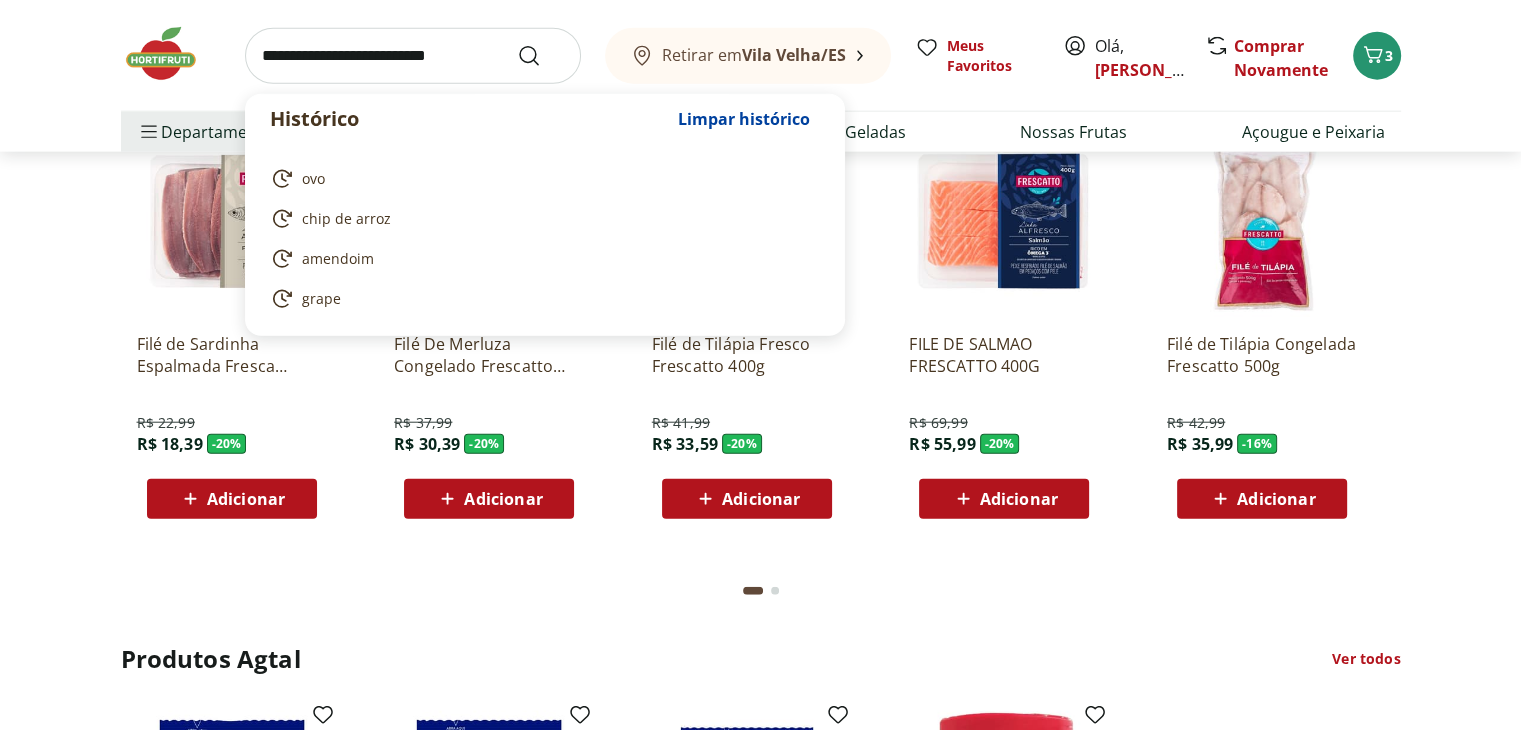 click at bounding box center (413, 56) 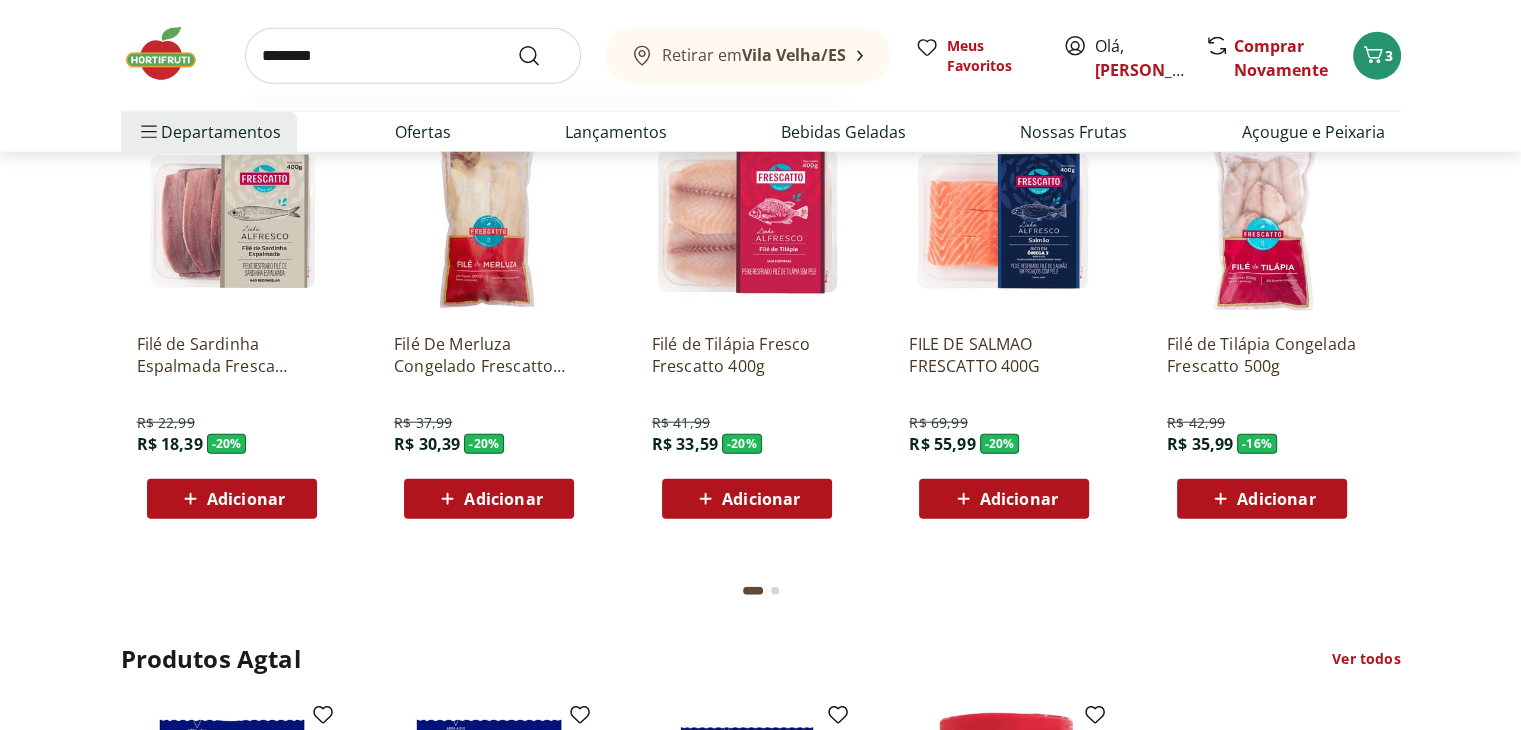 type on "********" 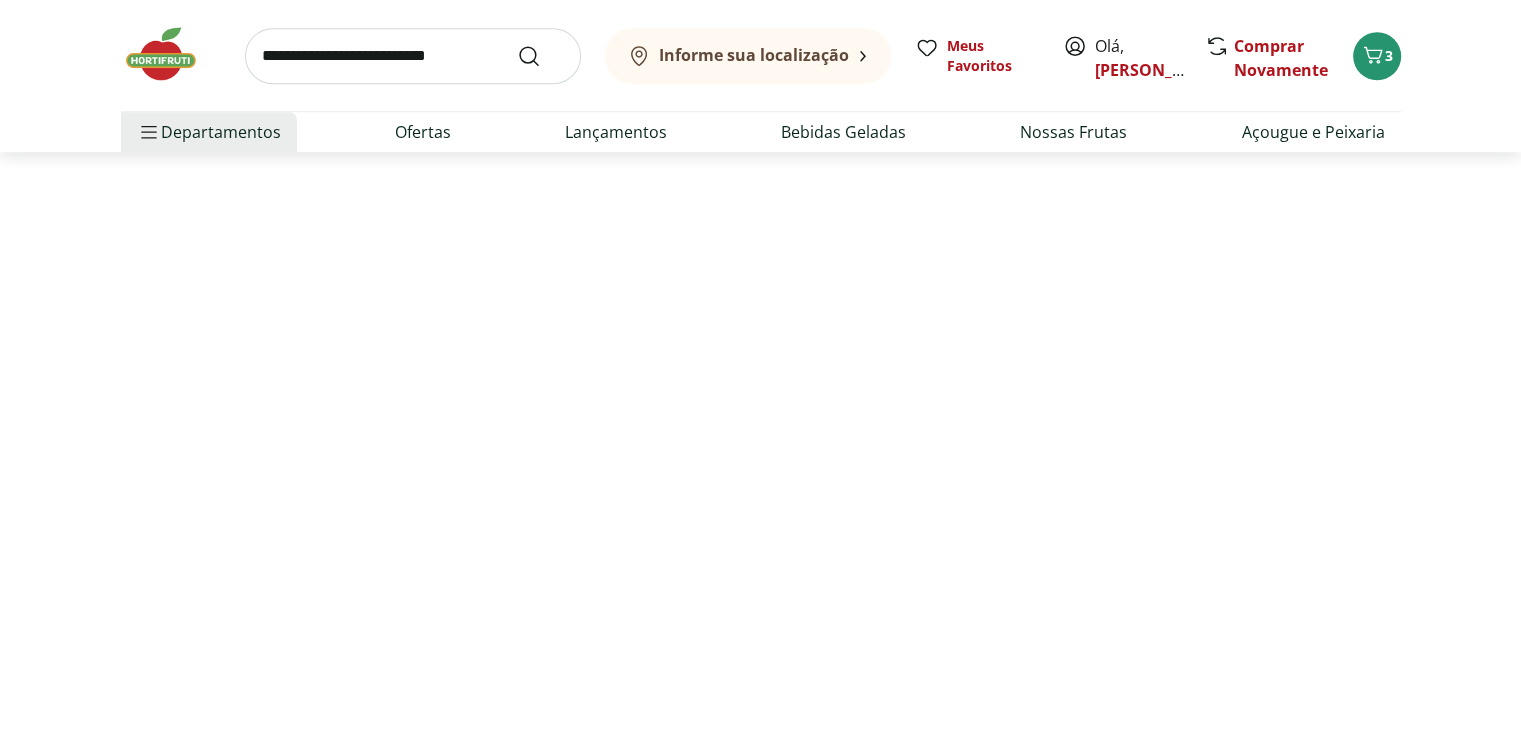 scroll, scrollTop: 0, scrollLeft: 0, axis: both 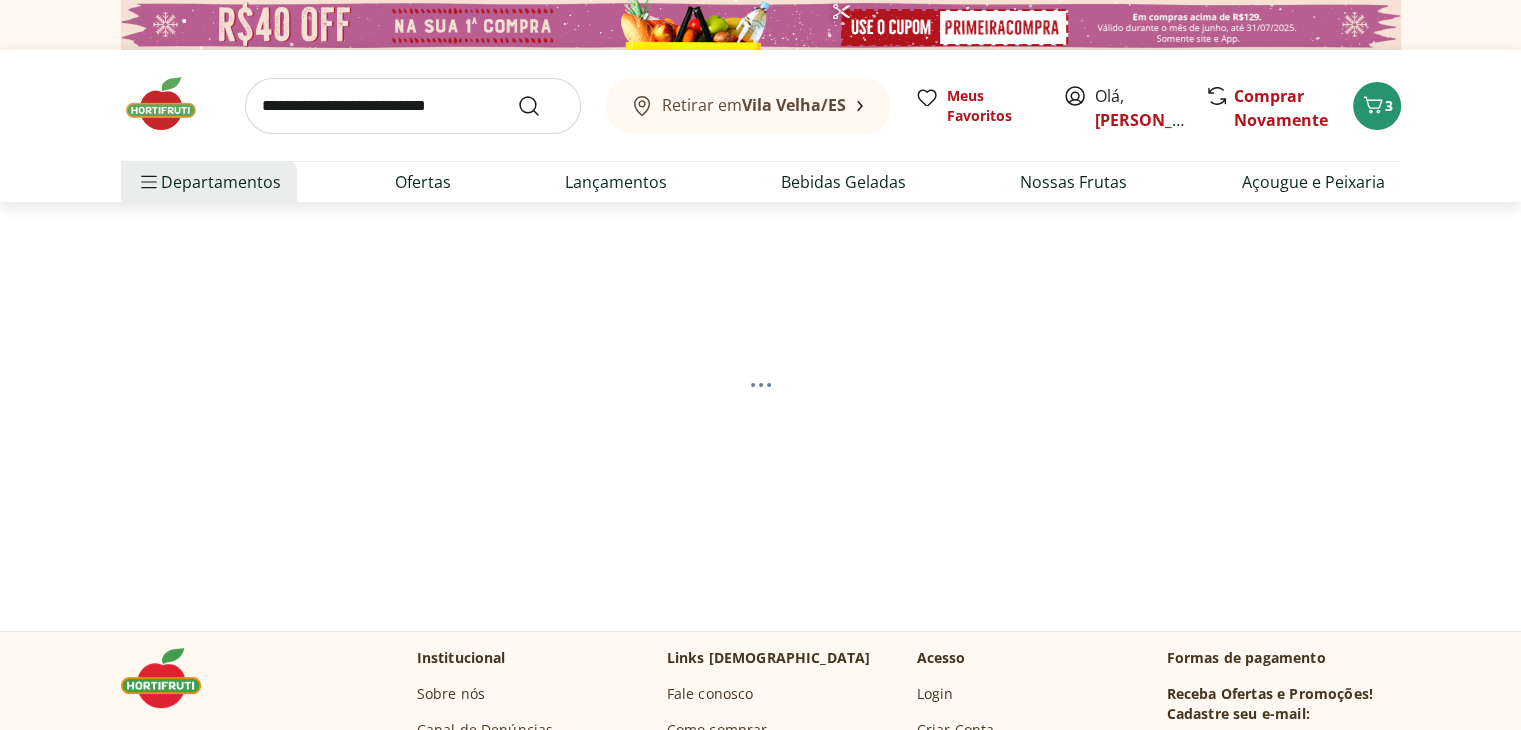 select on "**********" 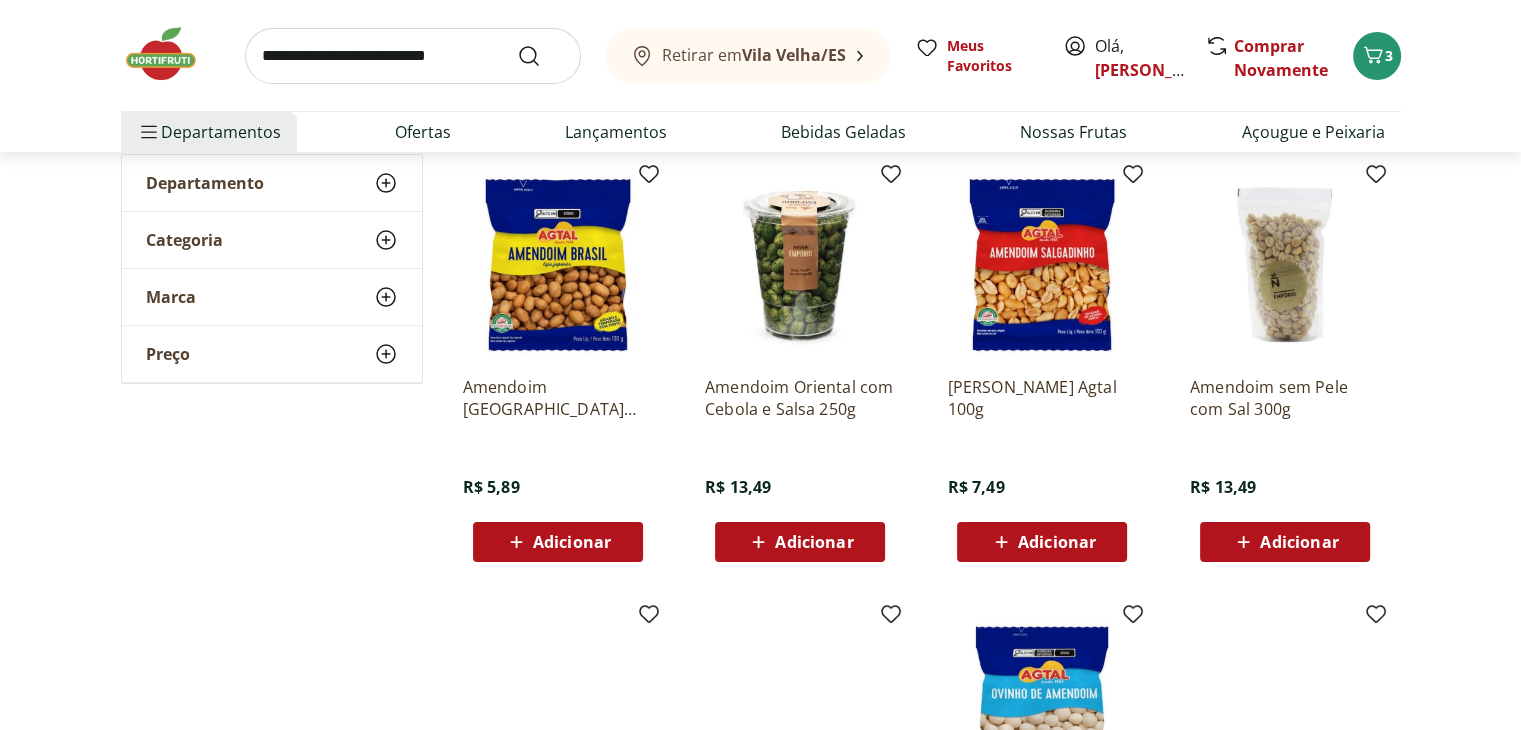 scroll, scrollTop: 264, scrollLeft: 0, axis: vertical 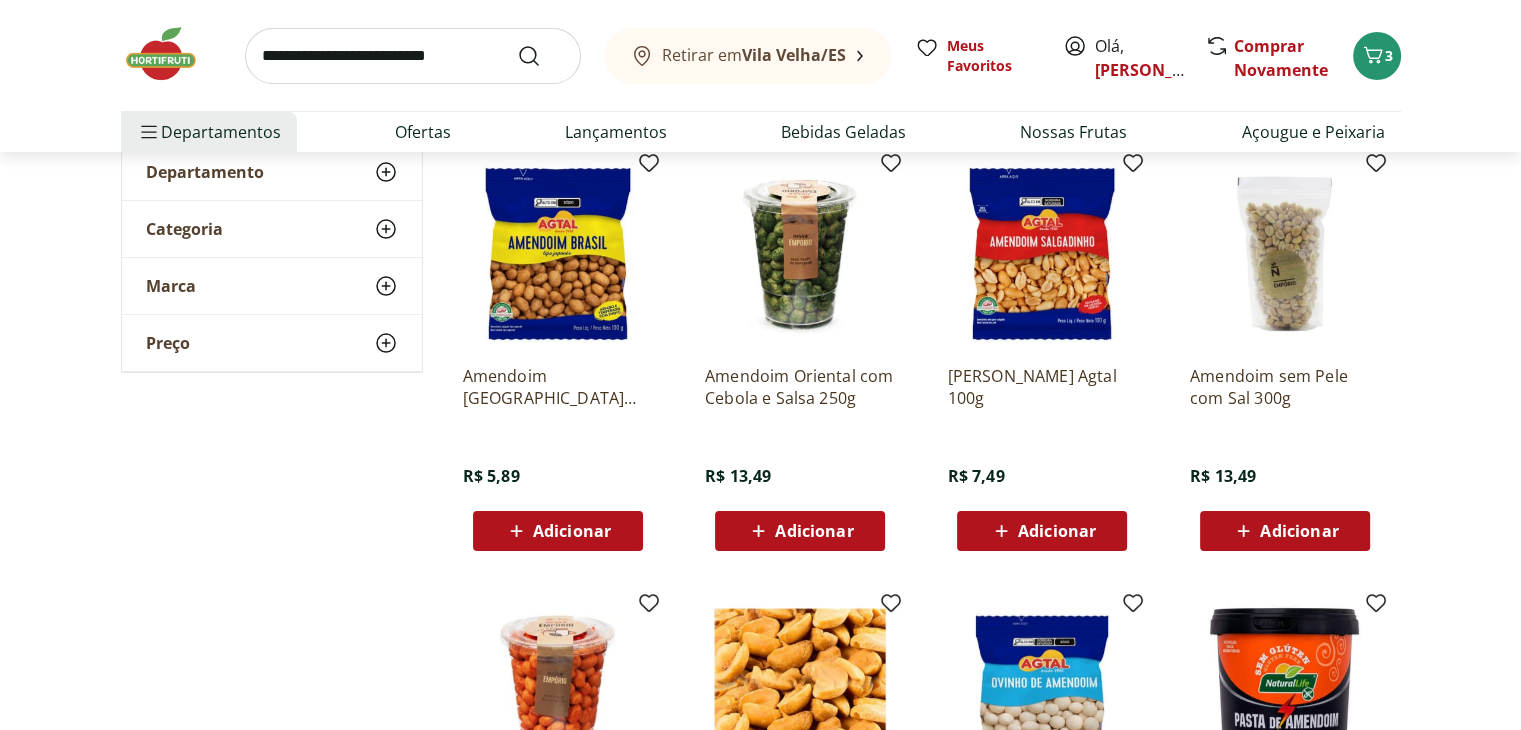 click 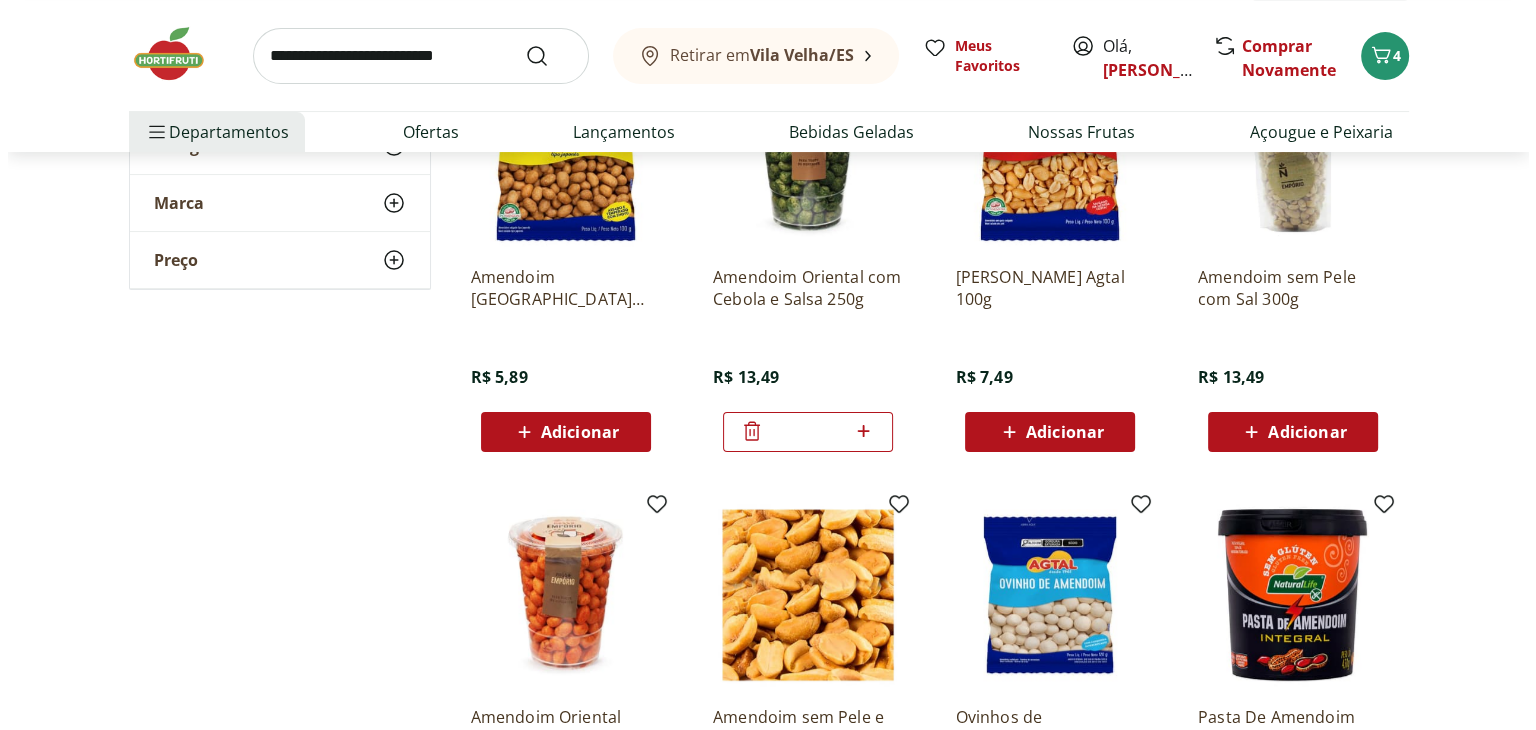 scroll, scrollTop: 356, scrollLeft: 0, axis: vertical 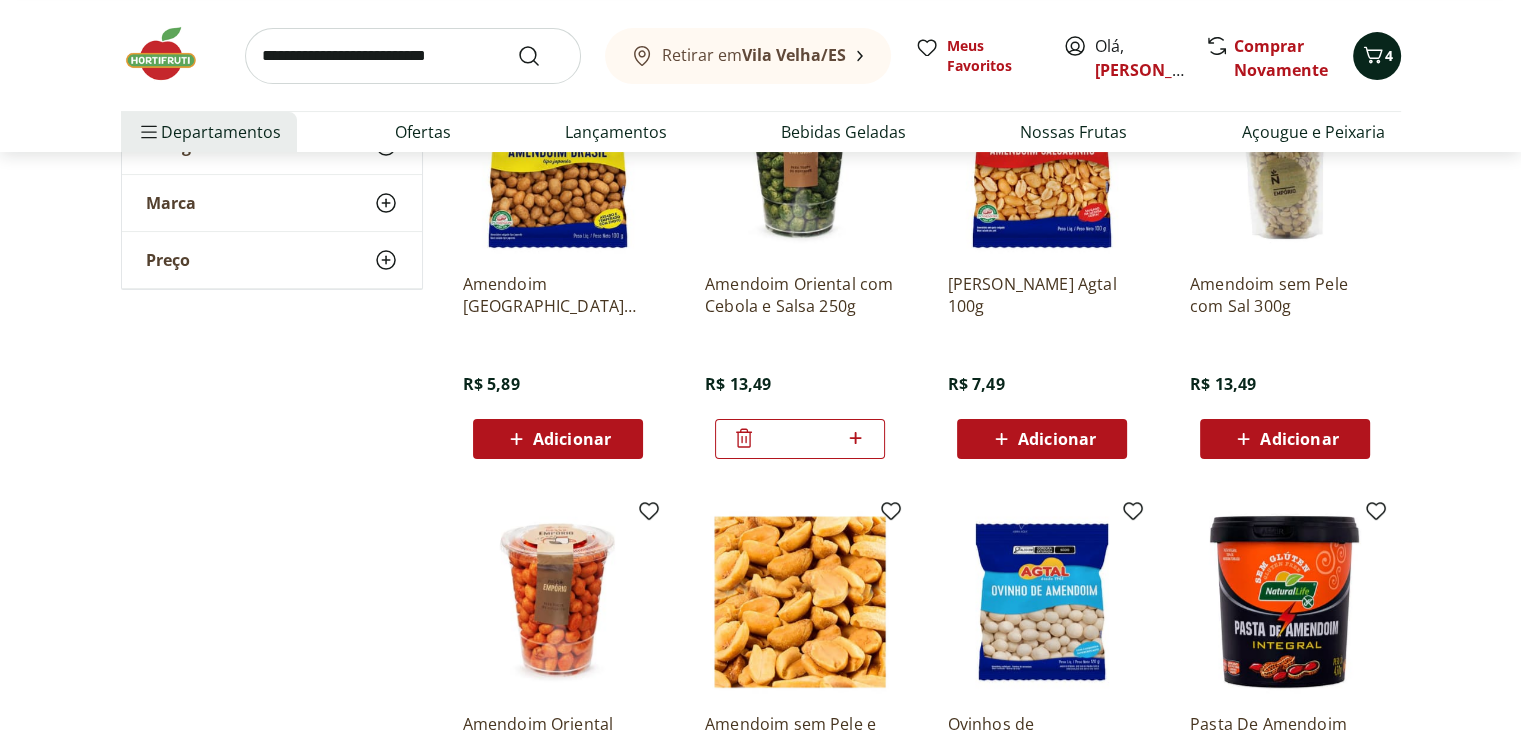 click on "4" at bounding box center [1389, 55] 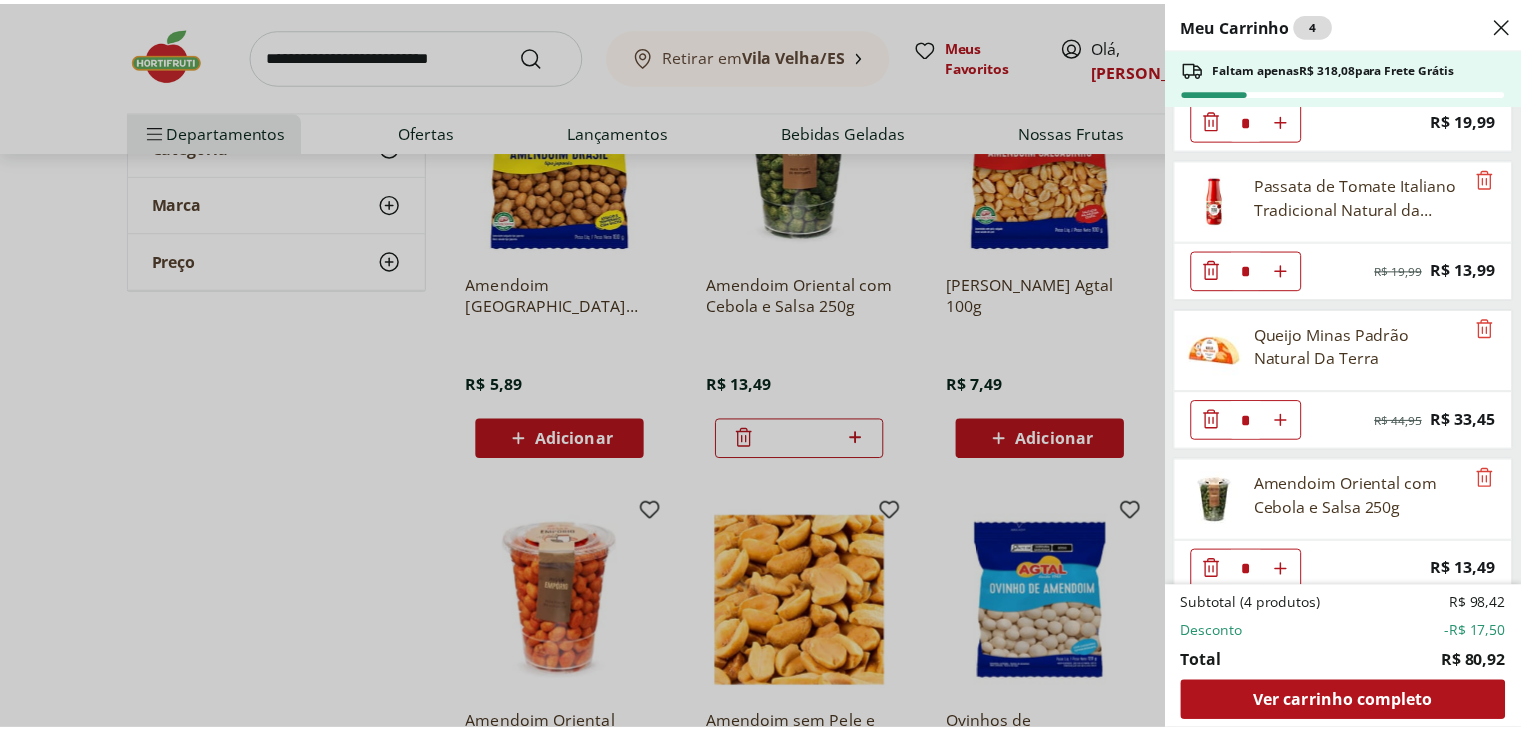 scroll, scrollTop: 121, scrollLeft: 0, axis: vertical 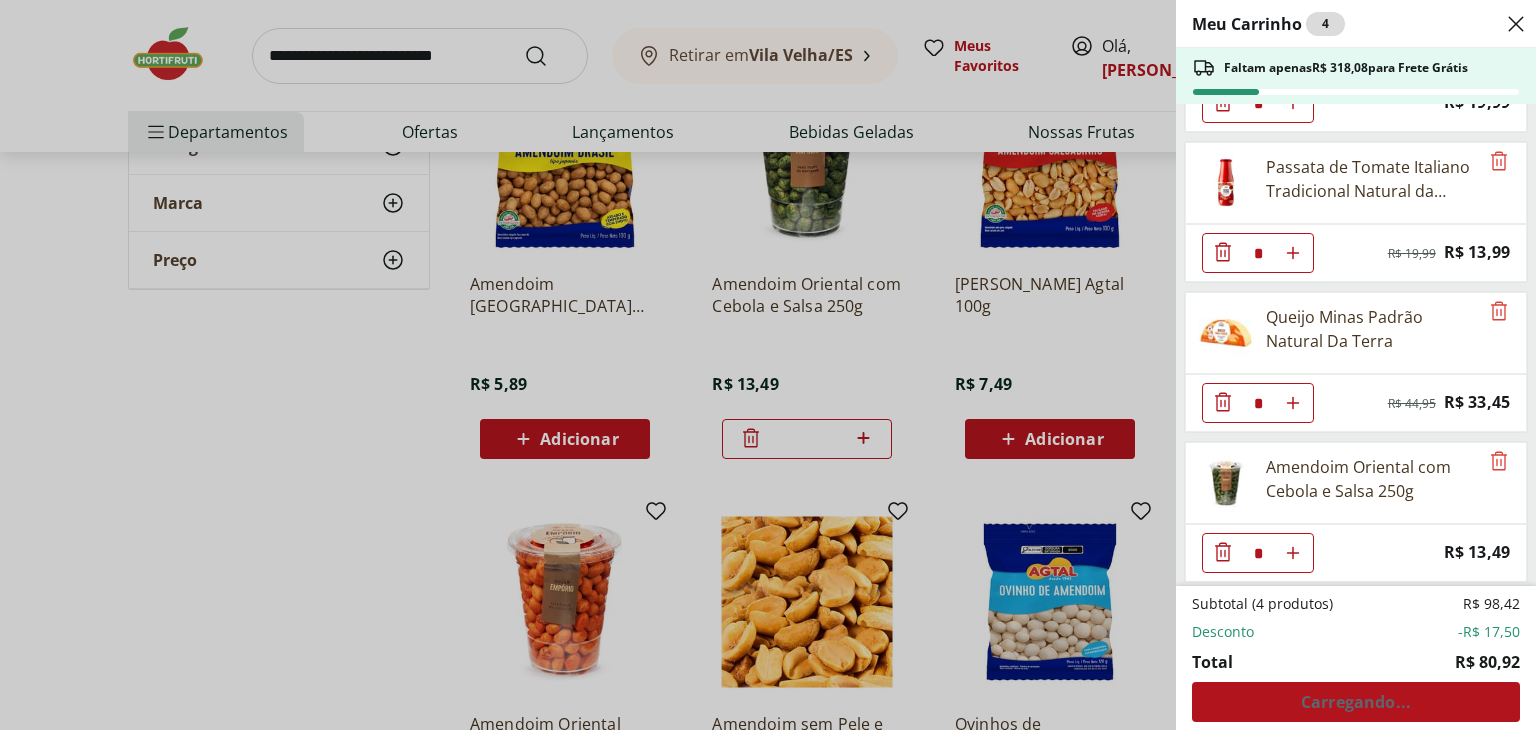 click on "Meu Carrinho 4 Faltam apenas  R$ 318,08  para Frete Grátis Ovos Brancos Embalado com 30 unidades * Price: R$ 19,99 Passata de Tomate Italiano Tradicional Natural da Terra 680g * Original price: R$ 19,99 Price: R$ 13,99 Queijo Minas Padrão Natural Da Terra * Original price: R$ 44,95 Price: R$ 33,45 Amendoim Oriental com Cebola e Salsa 250g * Price: R$ 13,49 Subtotal (4 produtos) R$ 98,42 Desconto -R$ 17,50 Total R$ 80,92 Carregando..." at bounding box center [768, 365] 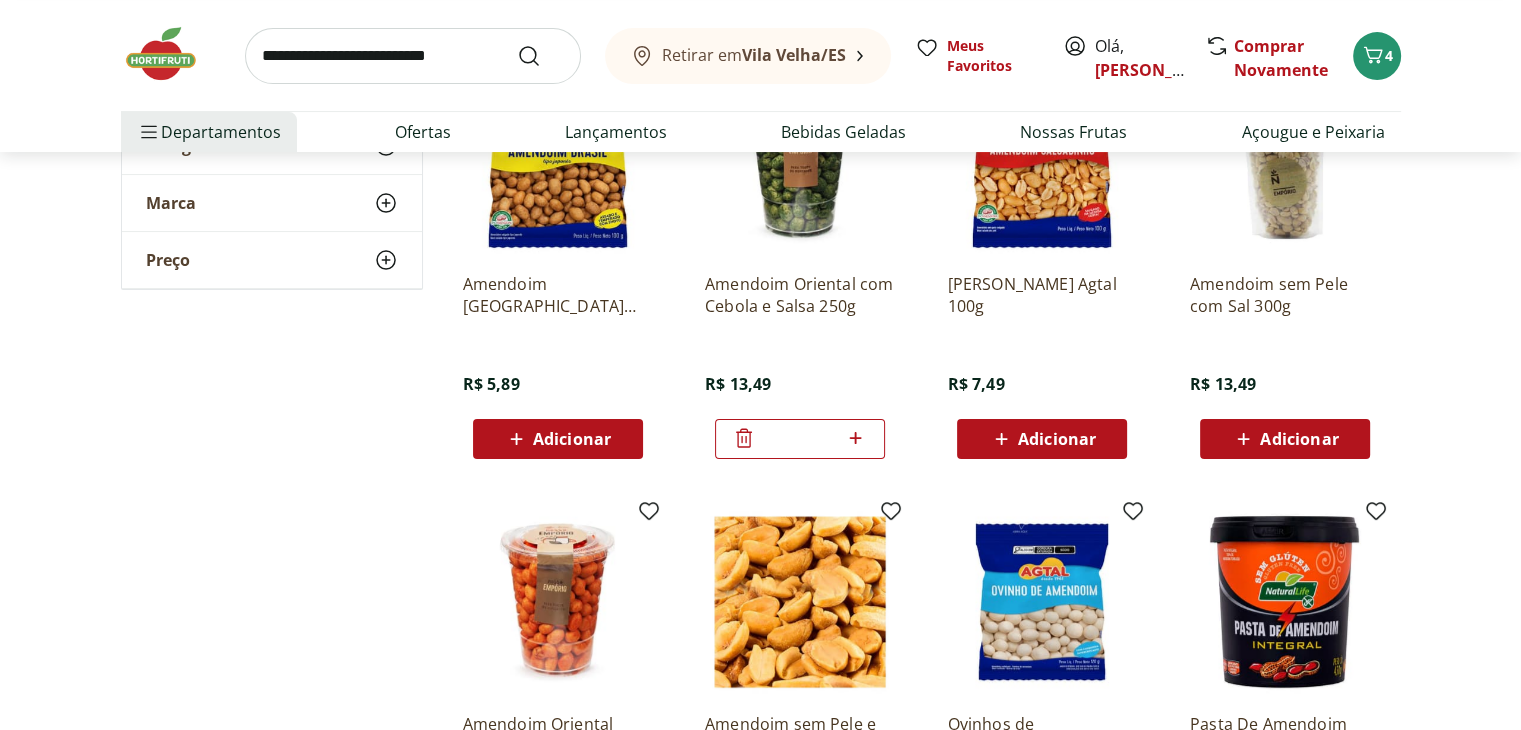 click at bounding box center [171, 54] 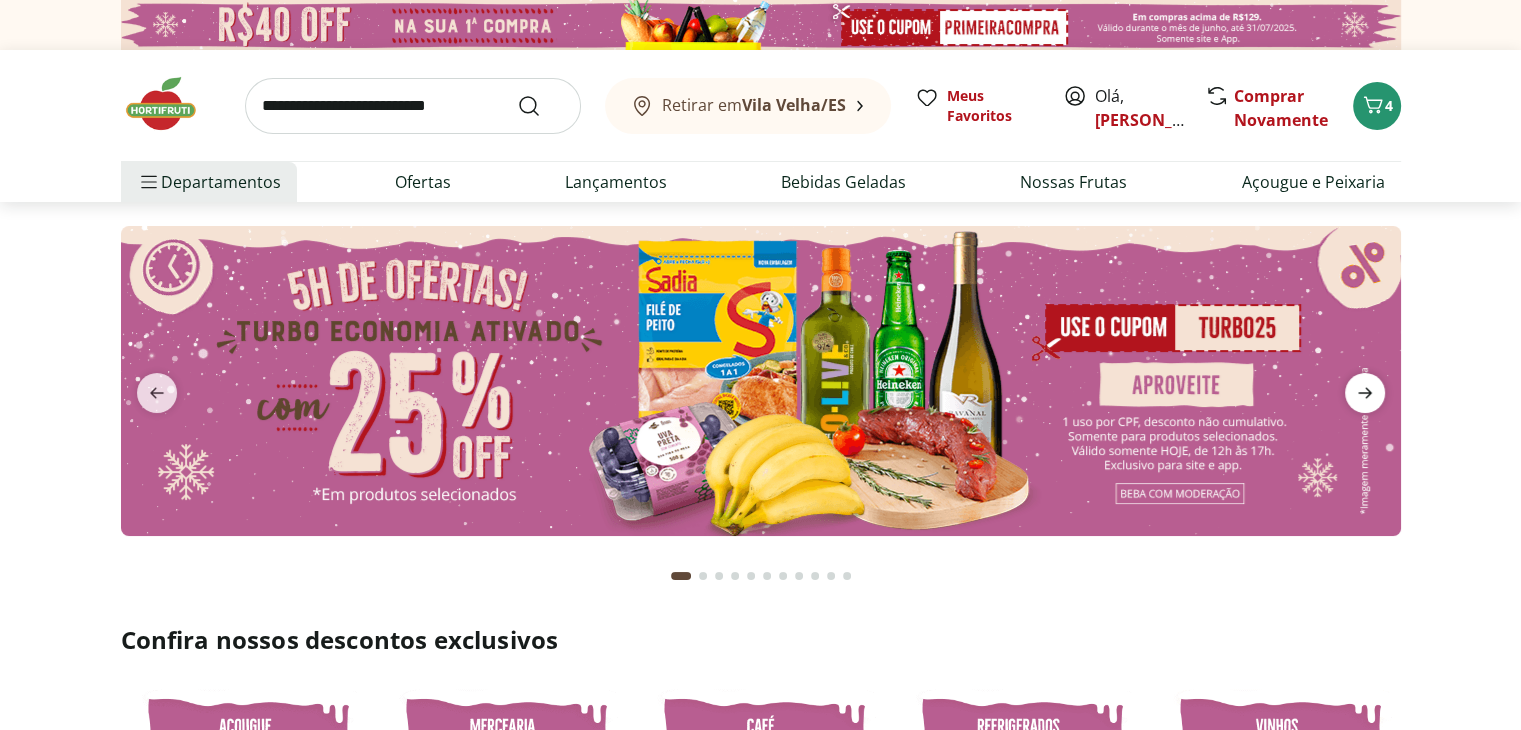 click at bounding box center [1365, 393] 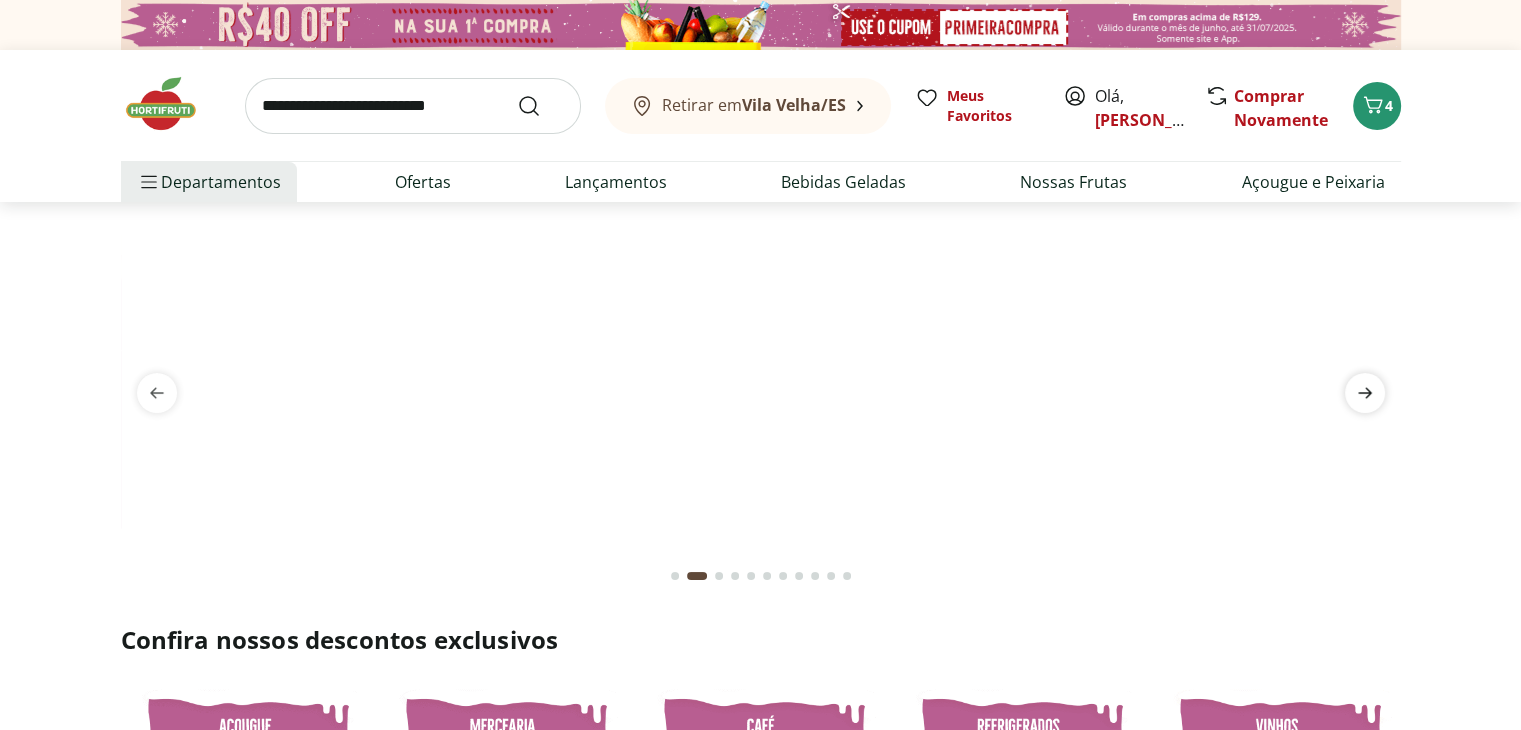 click at bounding box center (1365, 393) 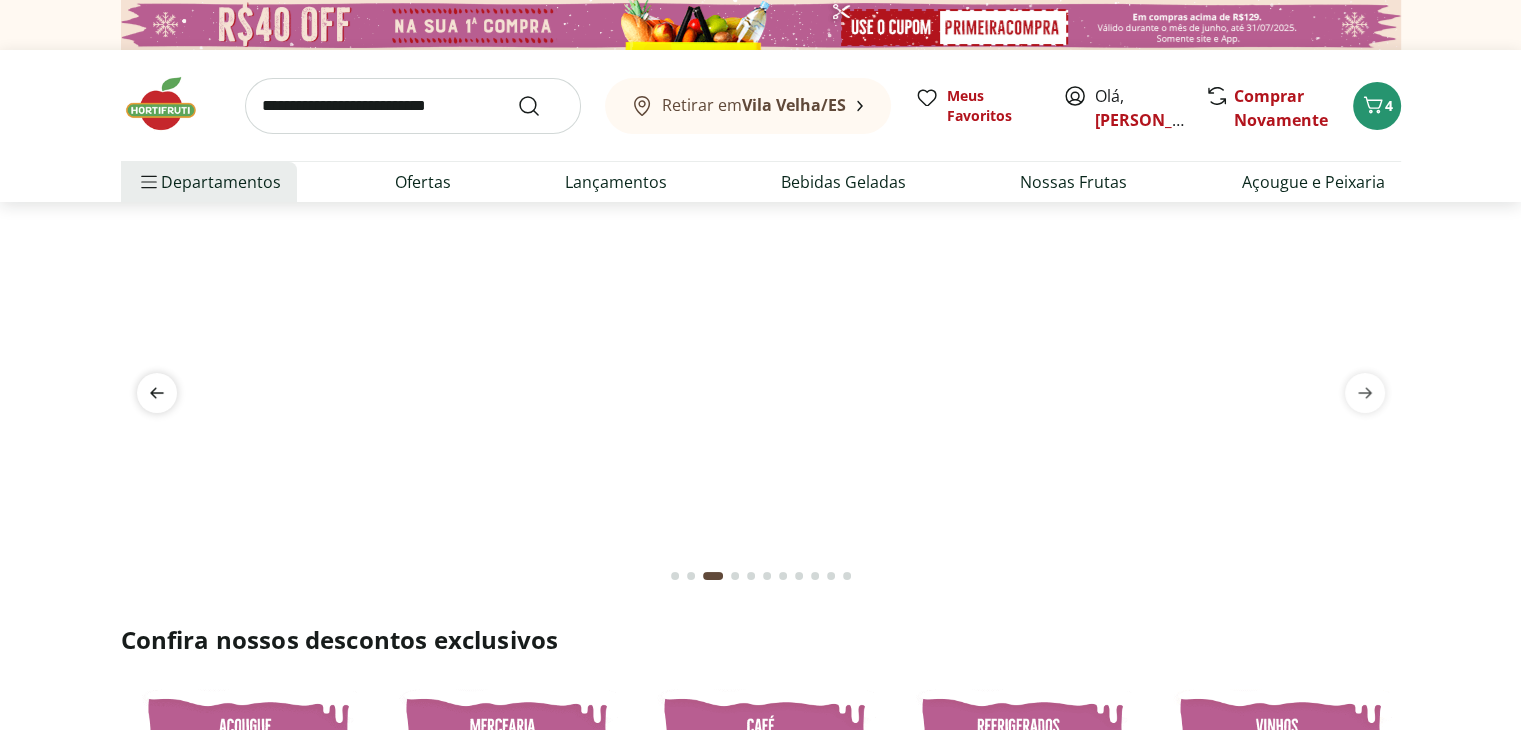 click 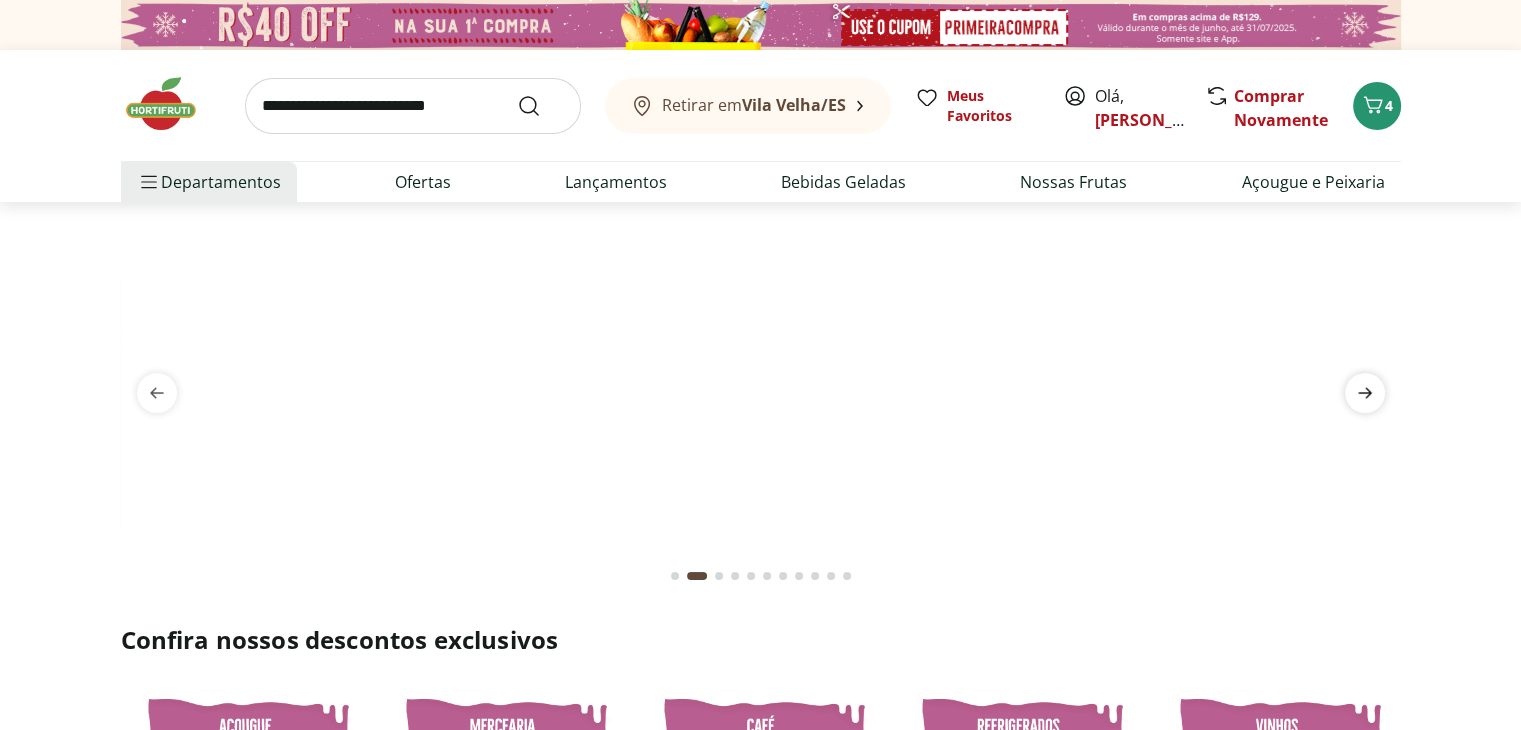 click 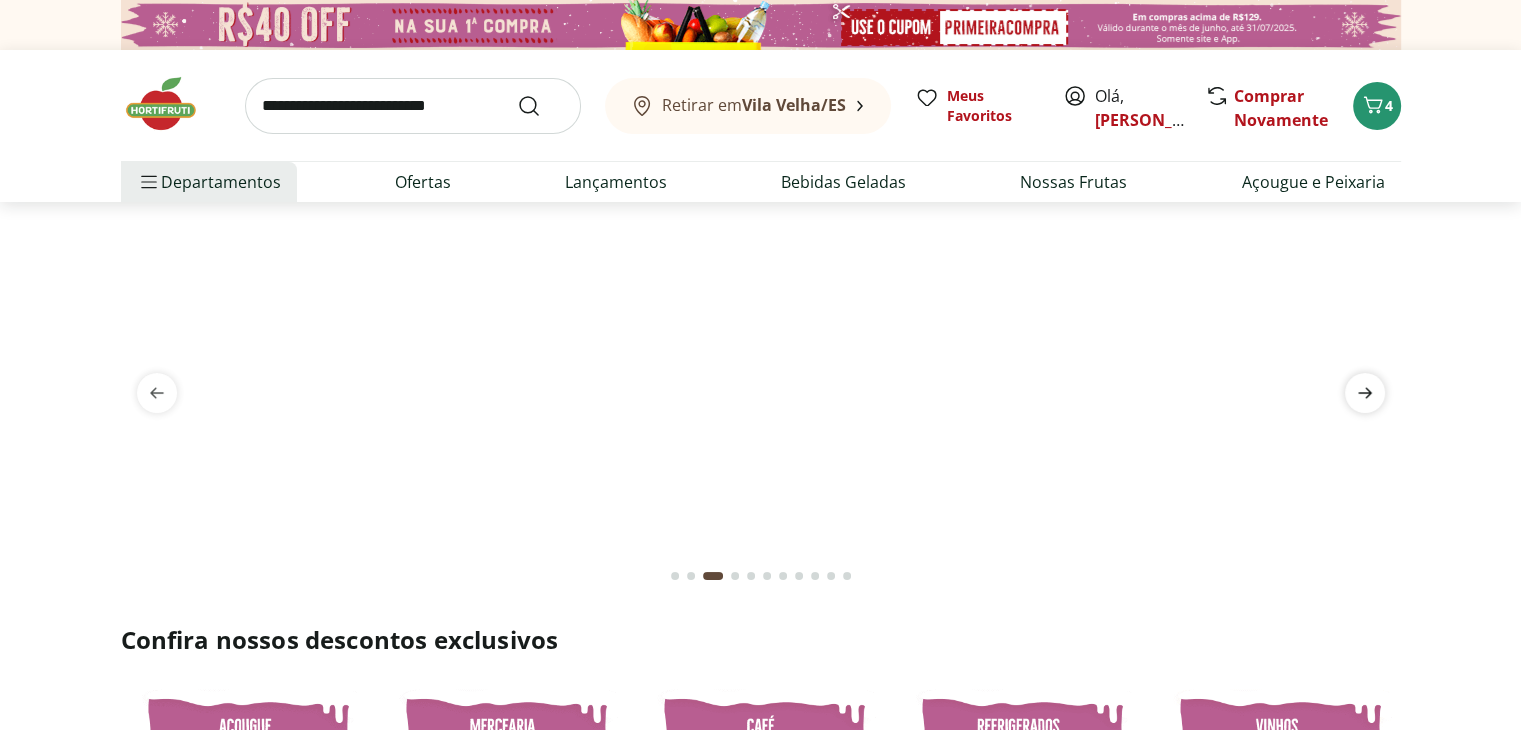 click 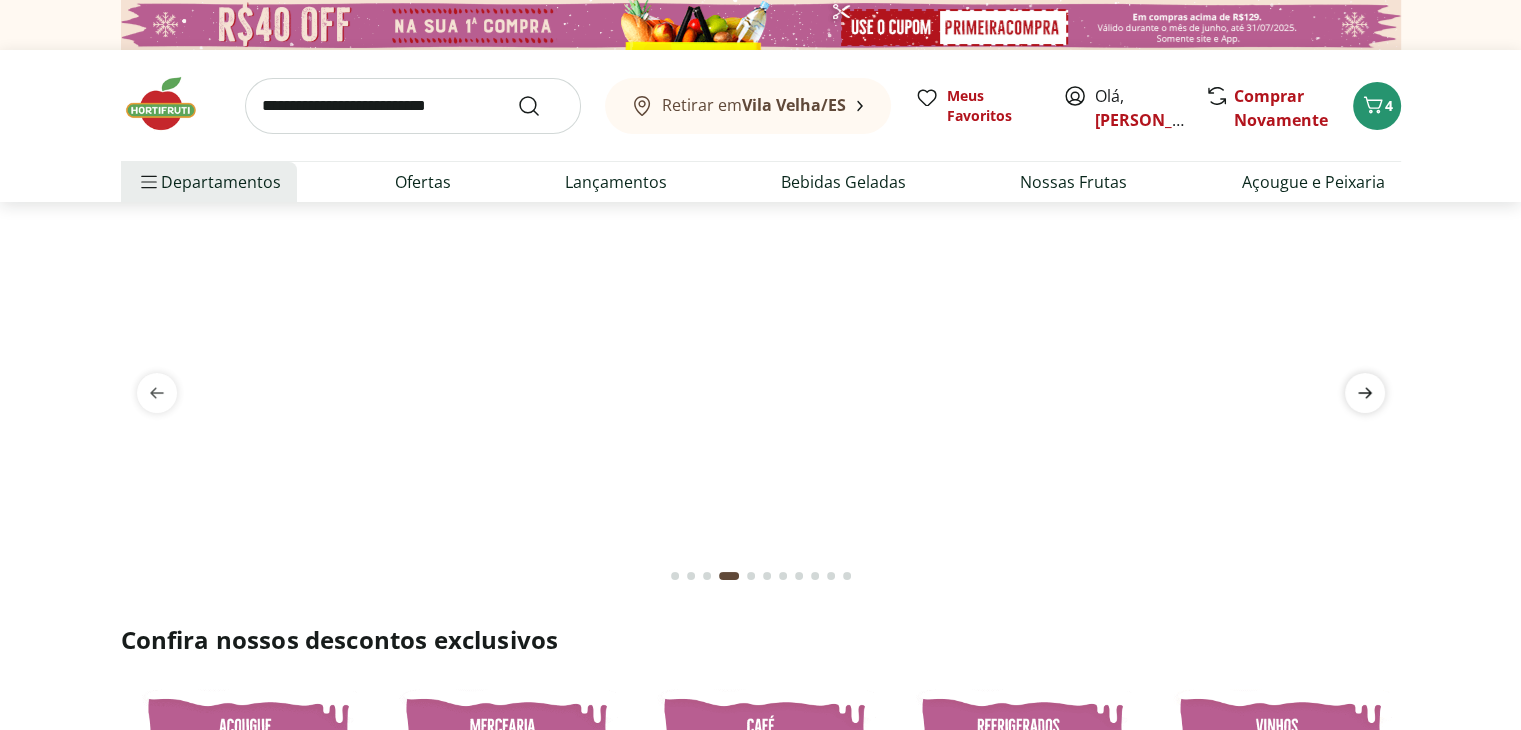 click 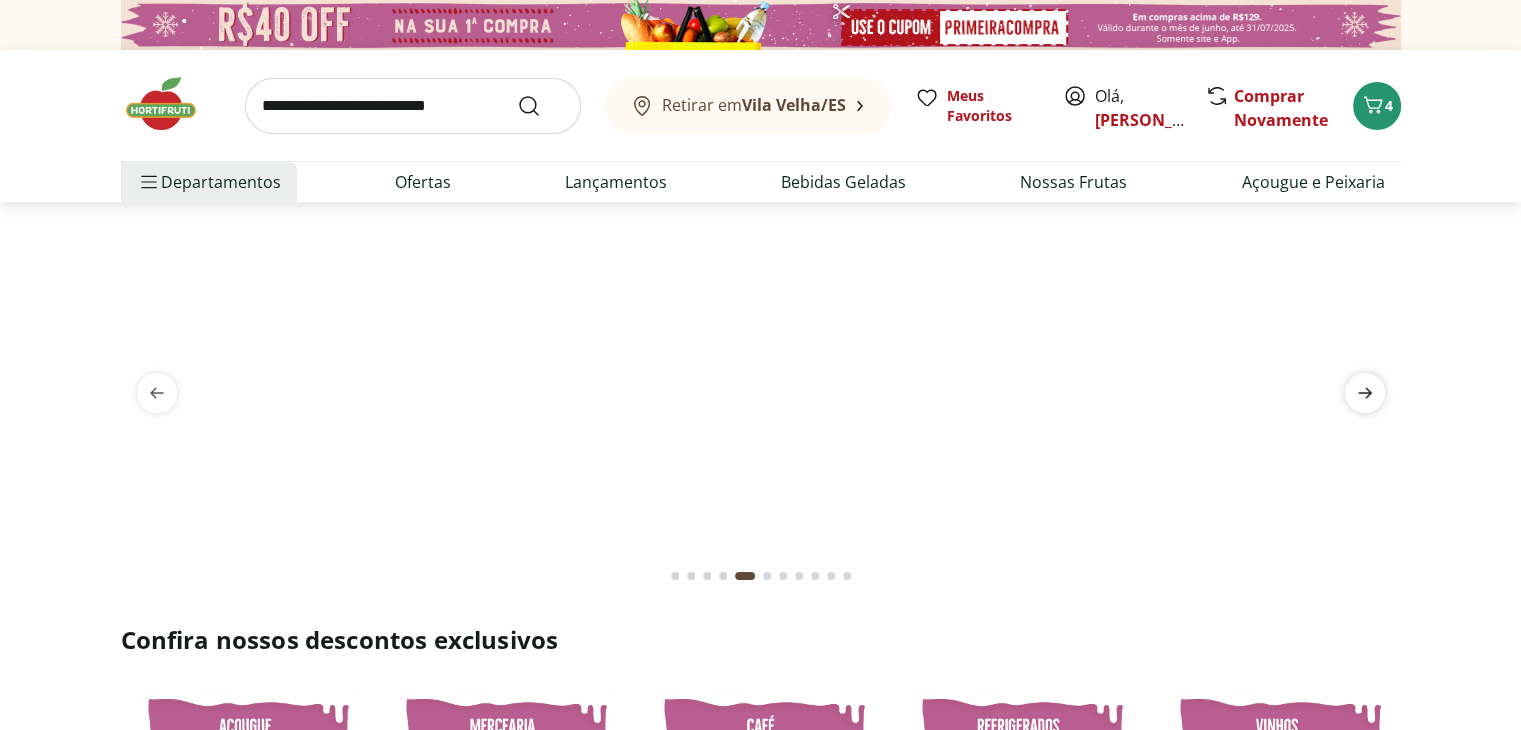 click 